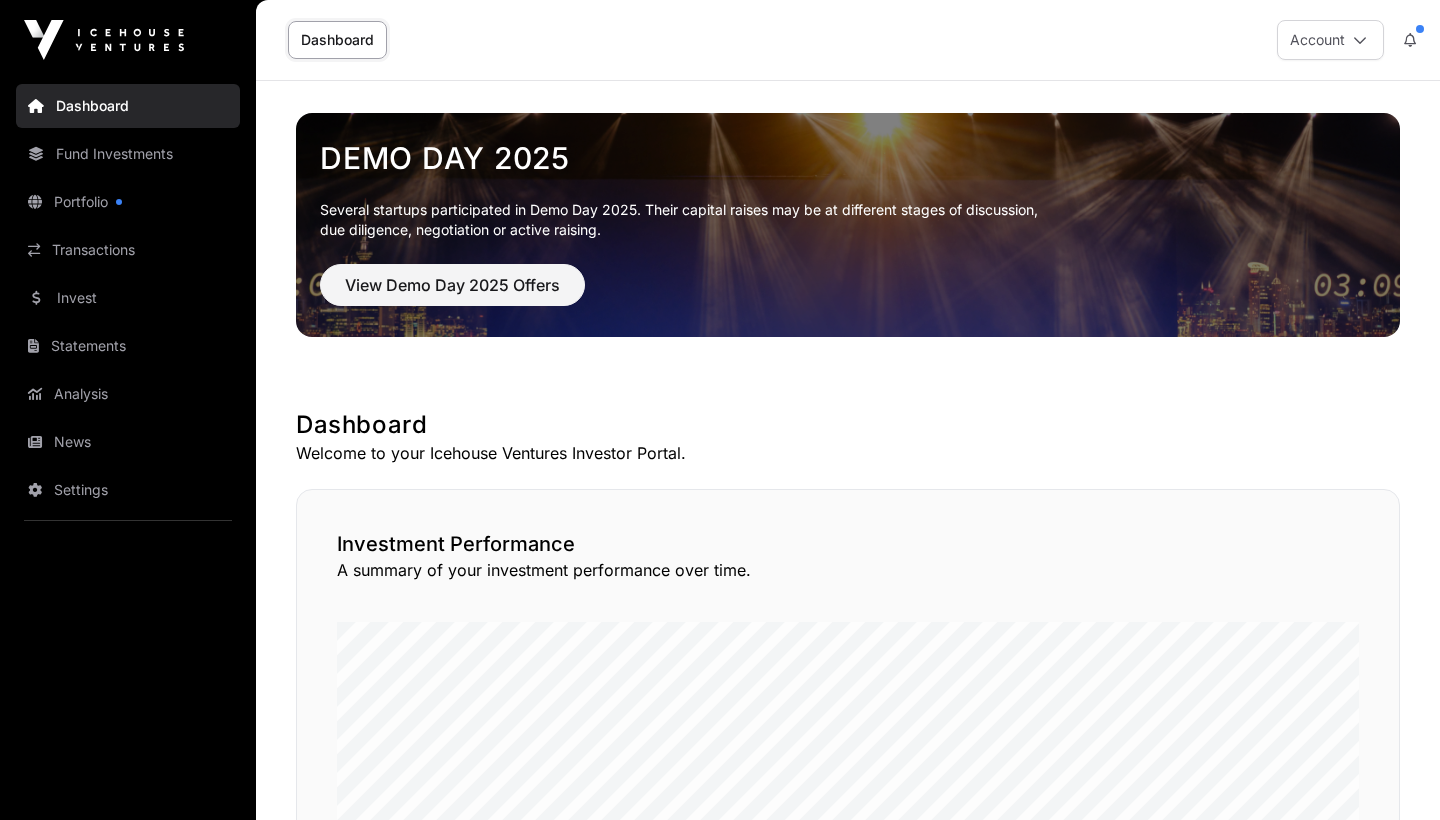 scroll, scrollTop: 0, scrollLeft: 0, axis: both 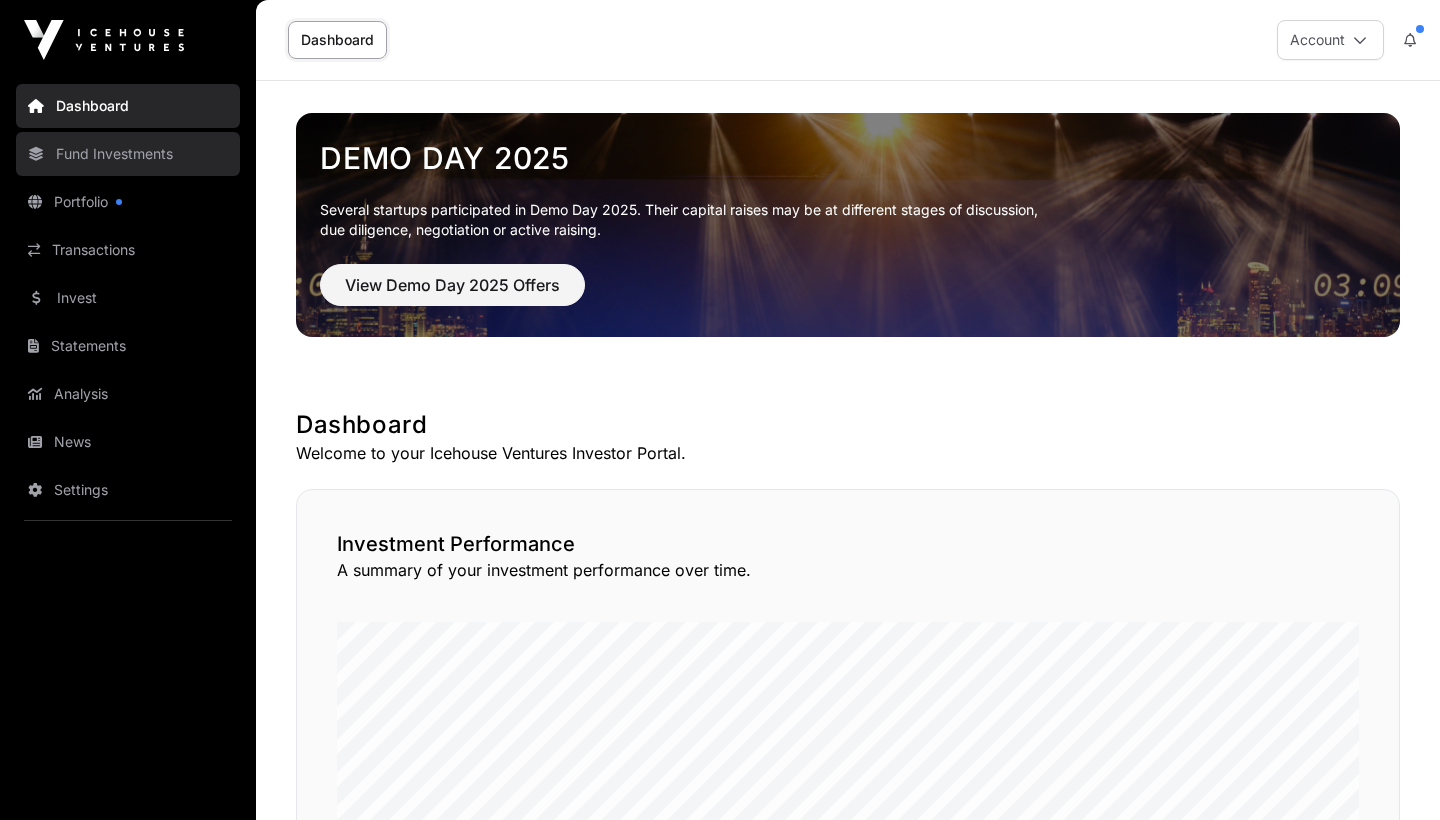 click on "Fund Investments" 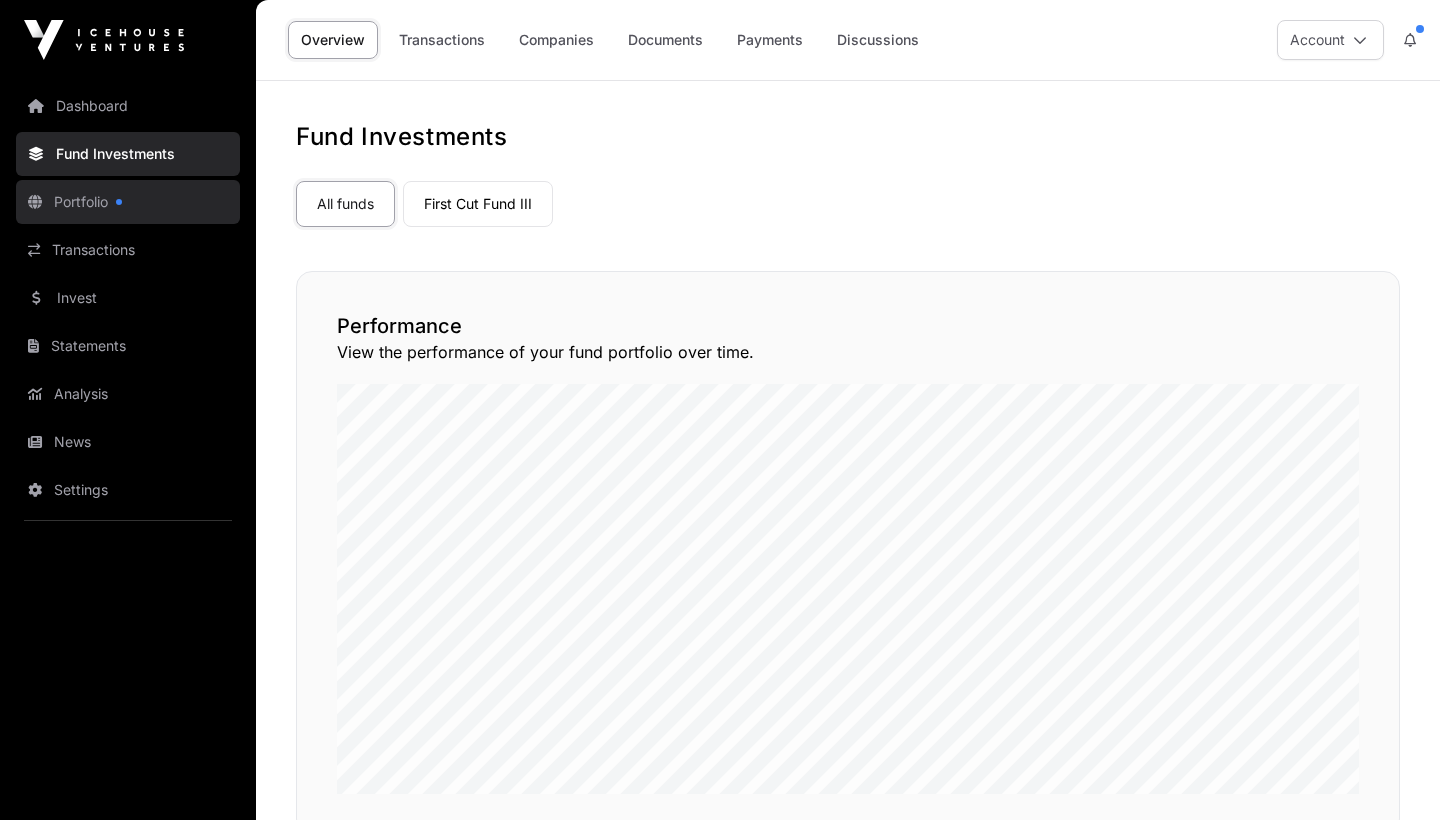 click on "Portfolio" 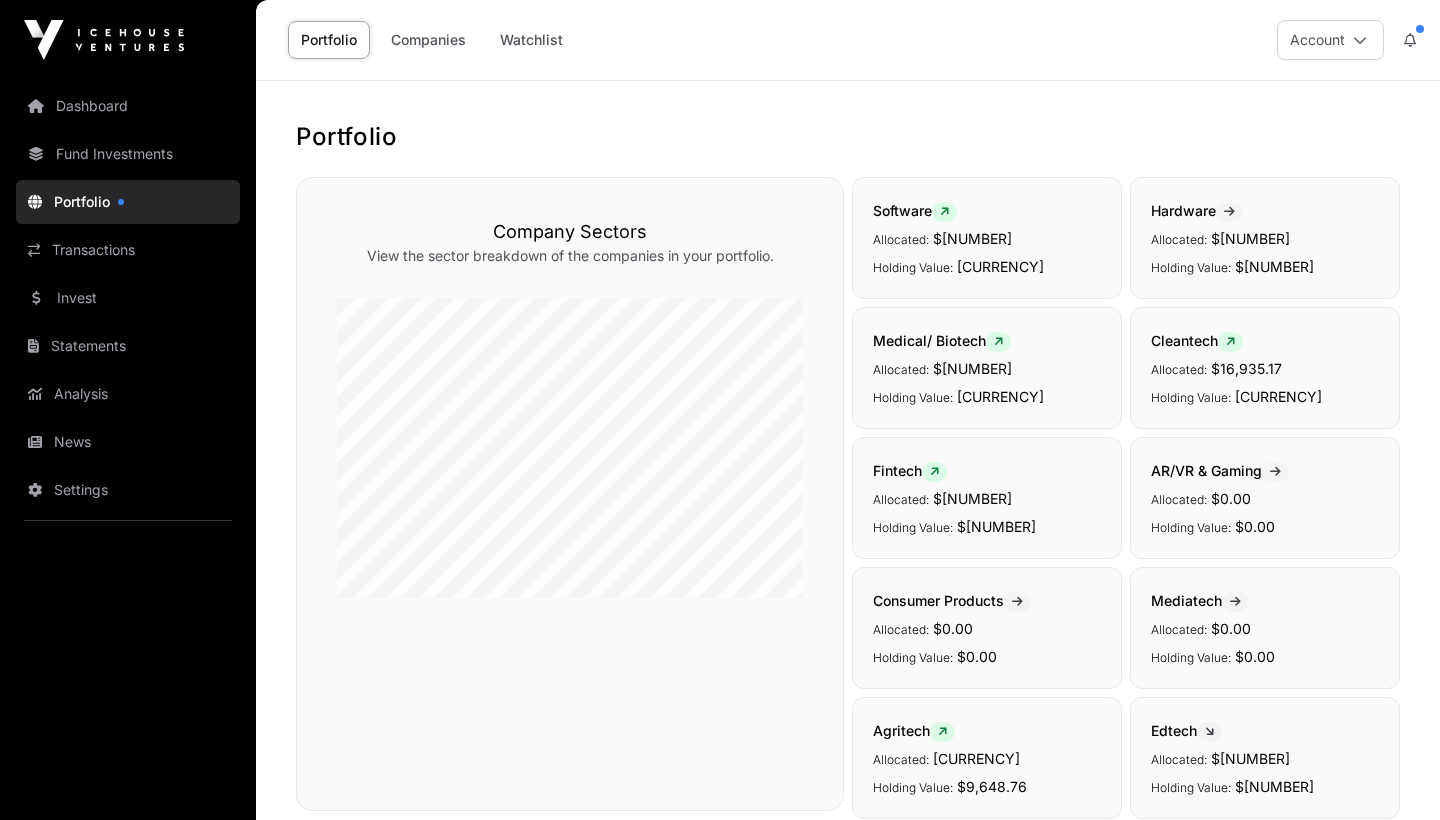 scroll, scrollTop: 0, scrollLeft: 0, axis: both 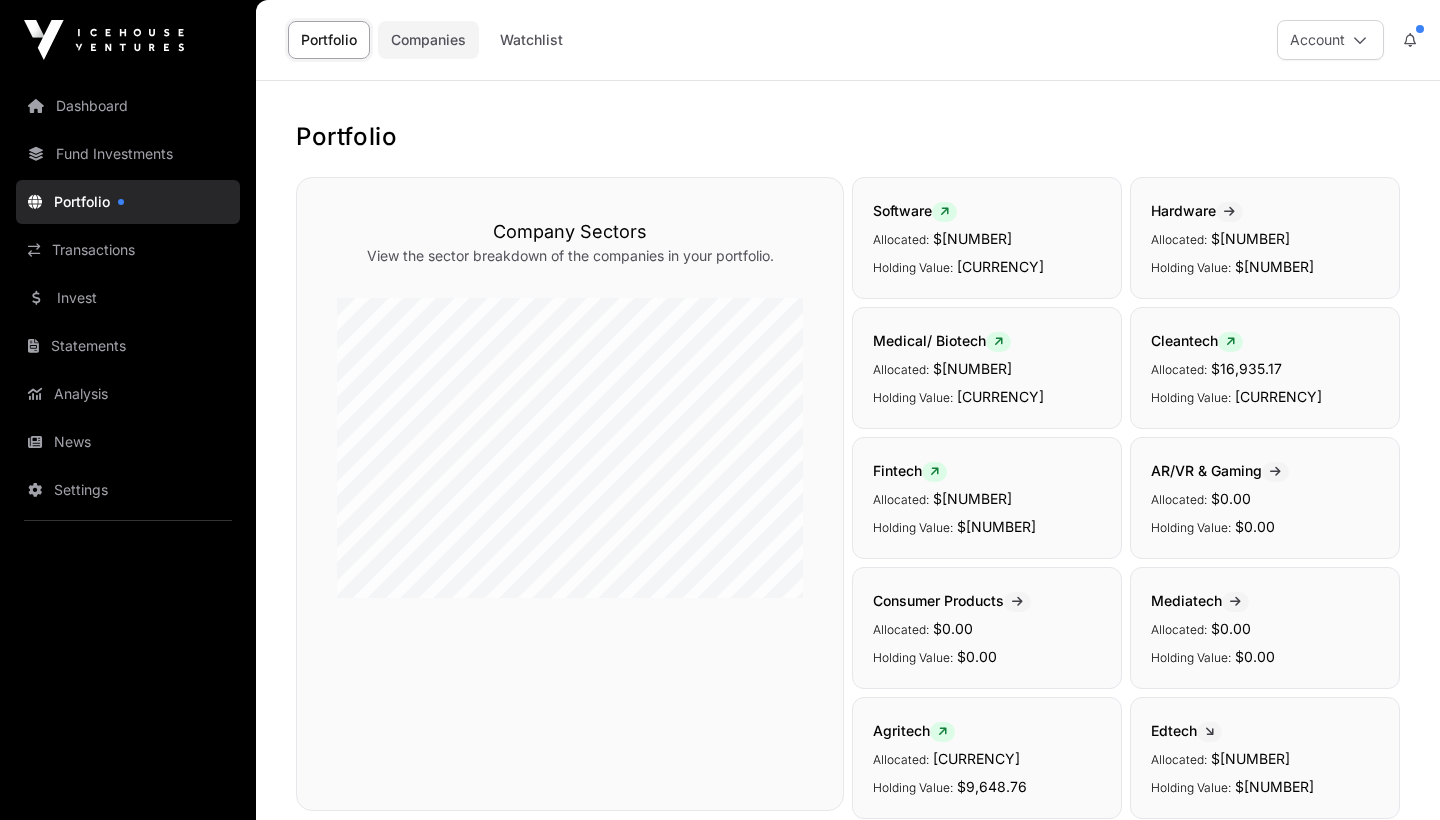 click on "Companies" 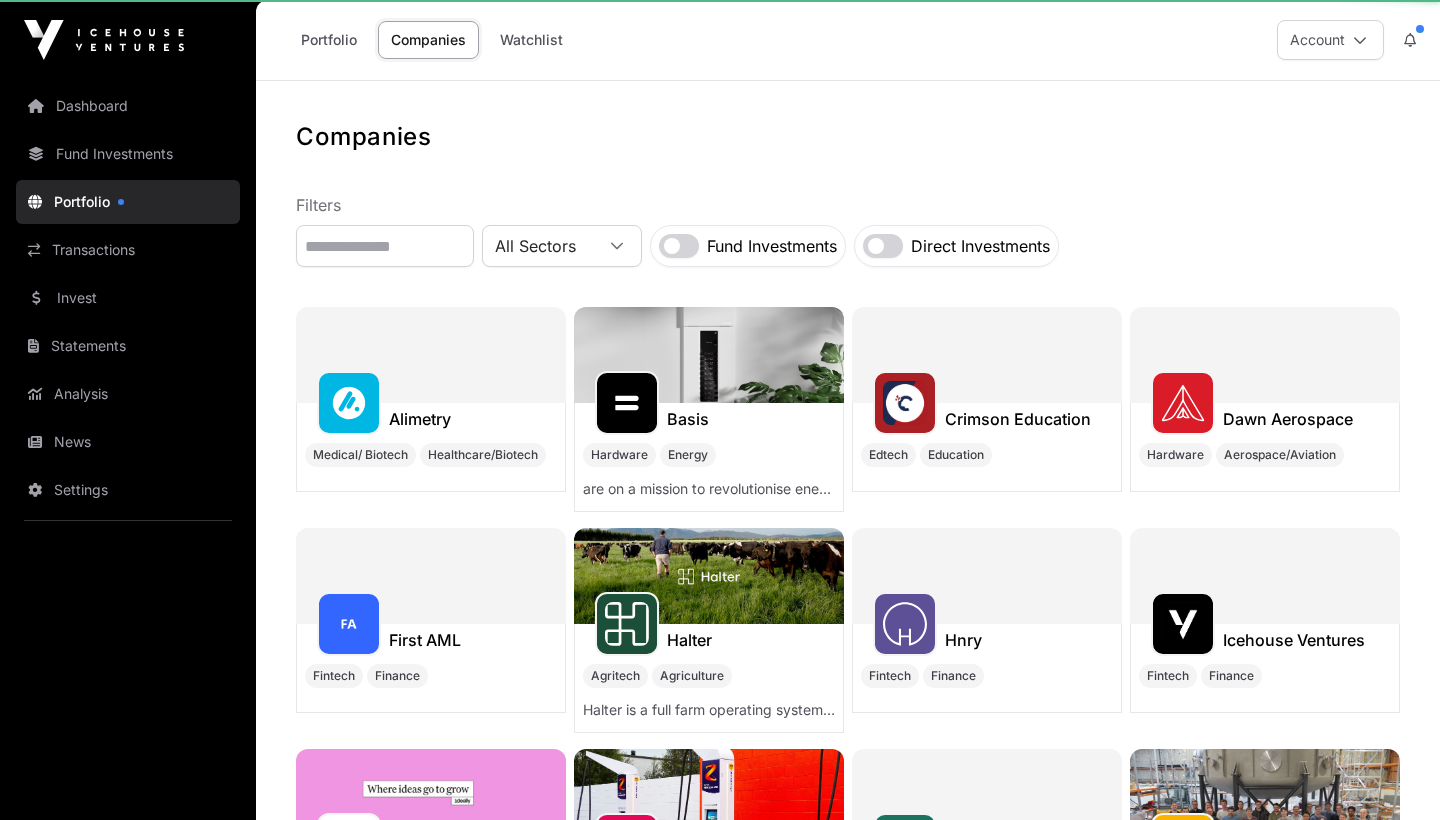 click on "First AML Fintech Finance" 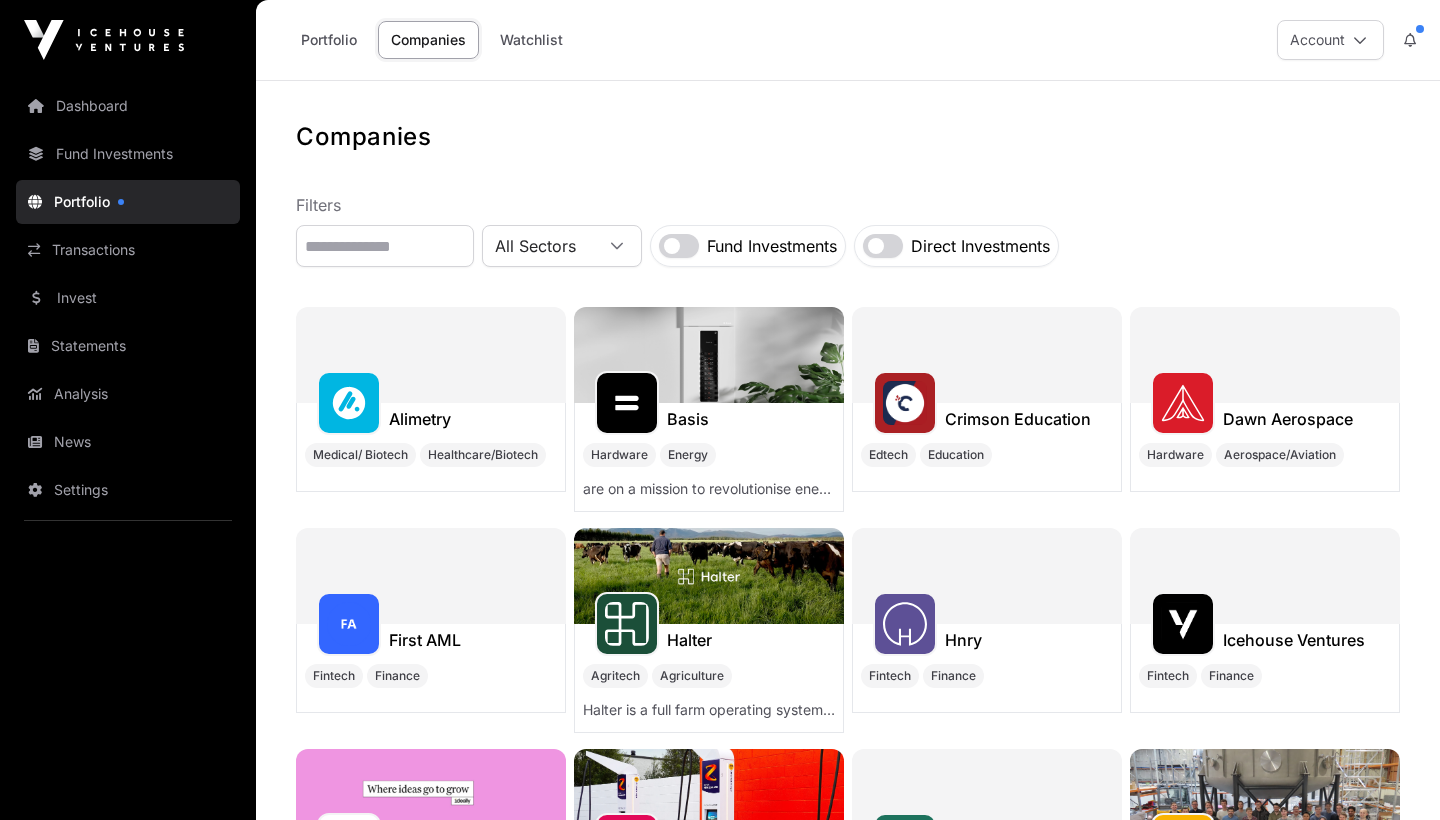 scroll, scrollTop: 0, scrollLeft: 0, axis: both 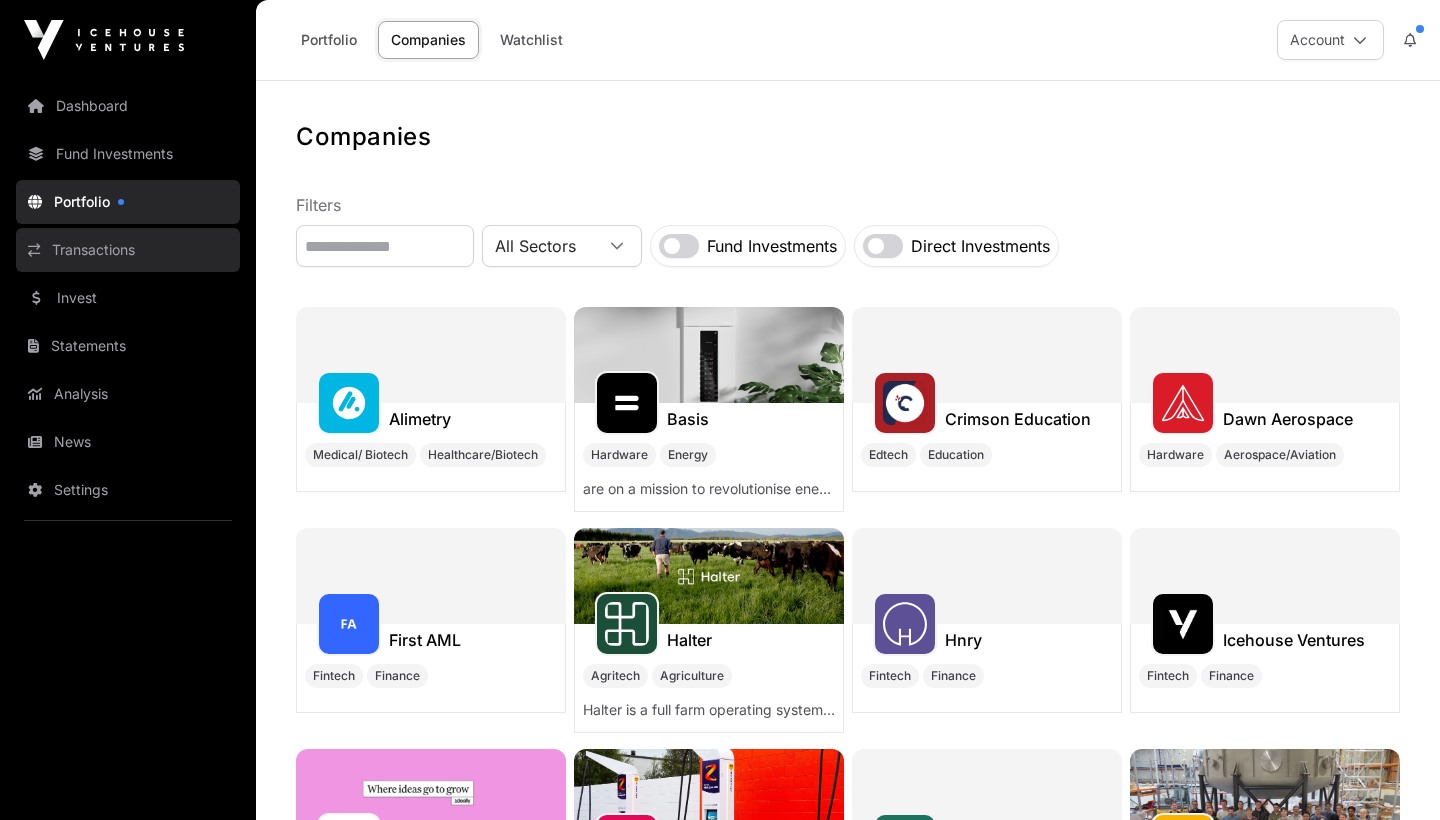 click on "Transactions" 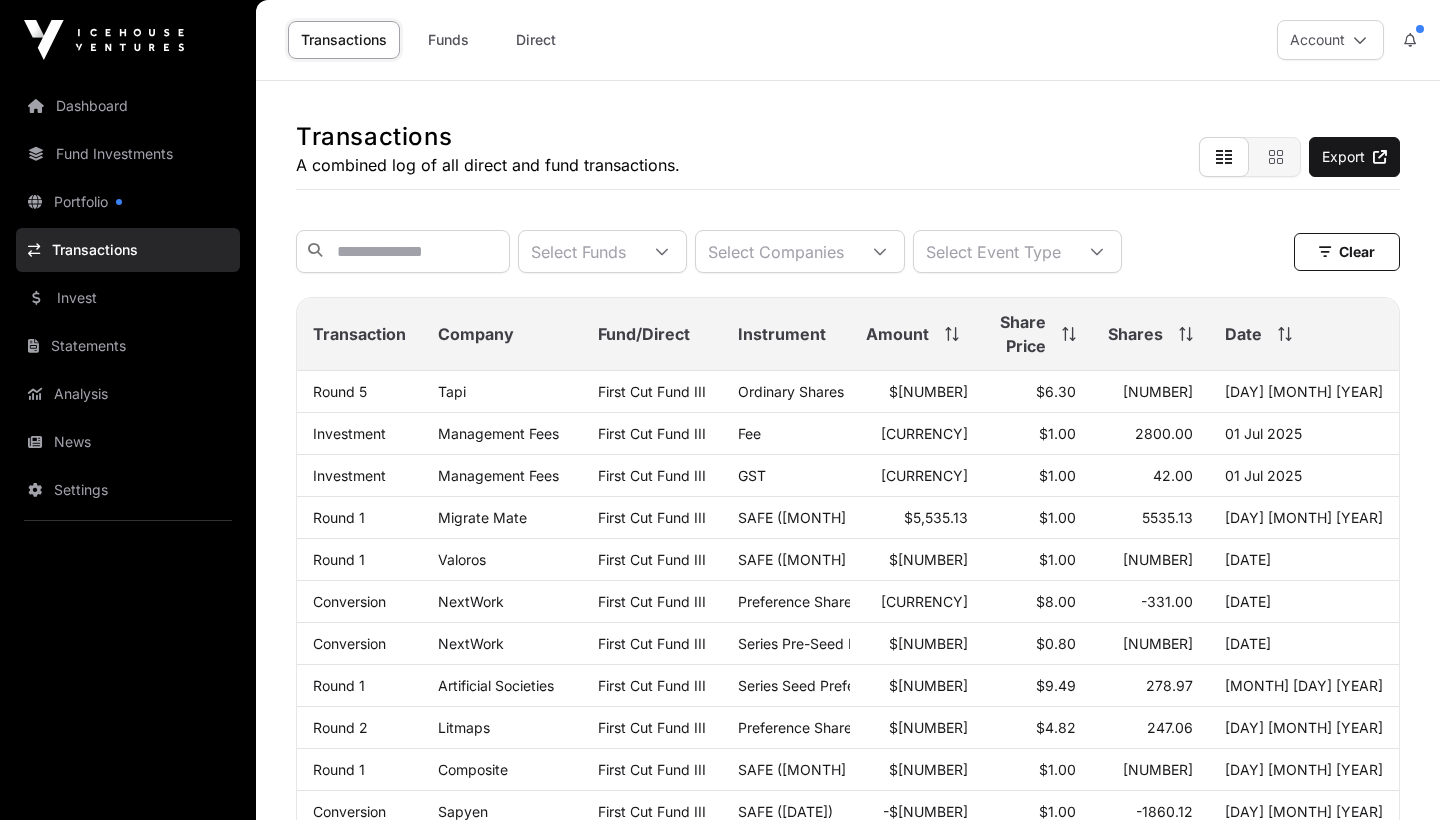 scroll, scrollTop: 0, scrollLeft: 0, axis: both 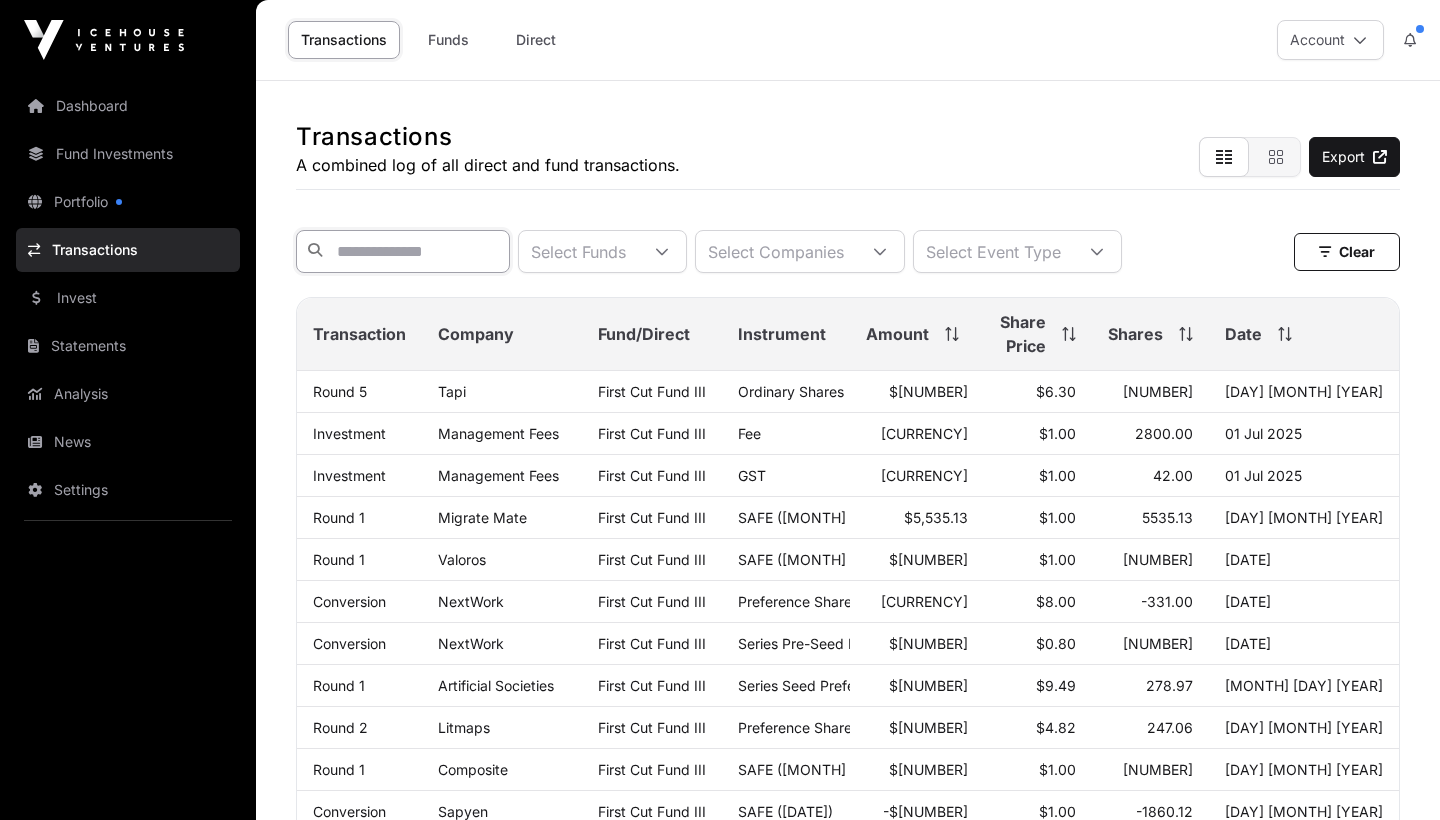 click 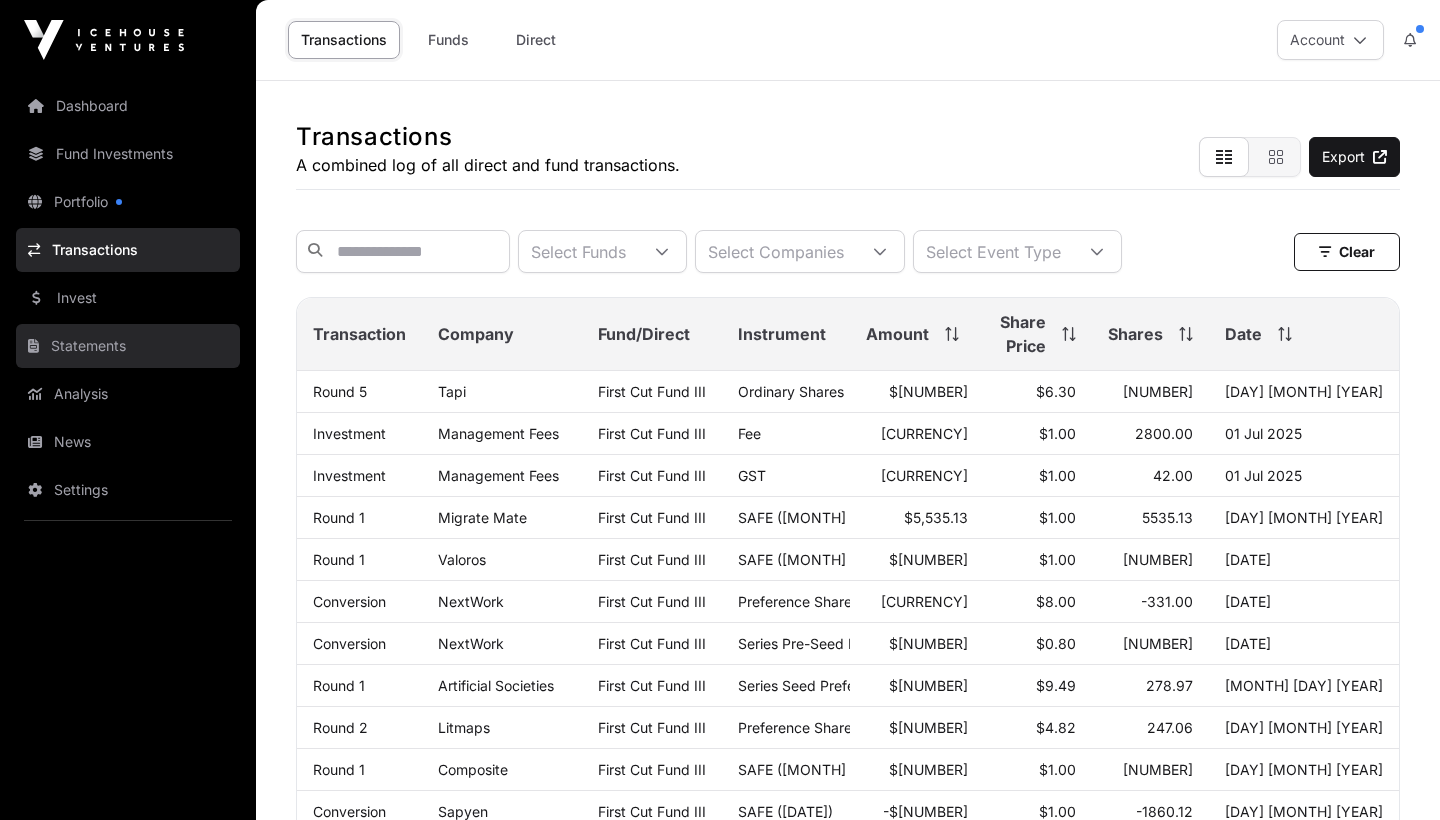 click on "Statements" 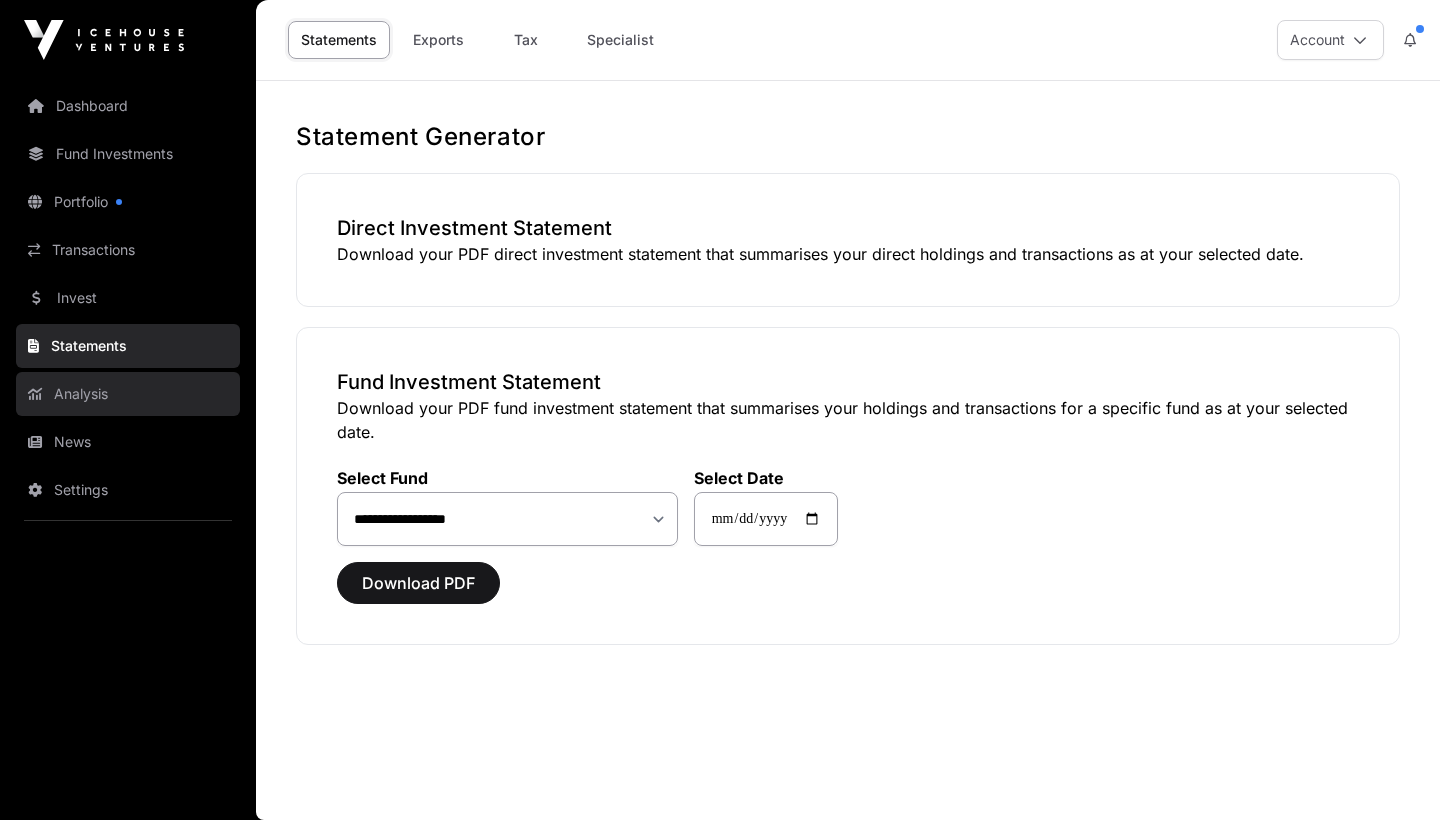 click on "Analysis" 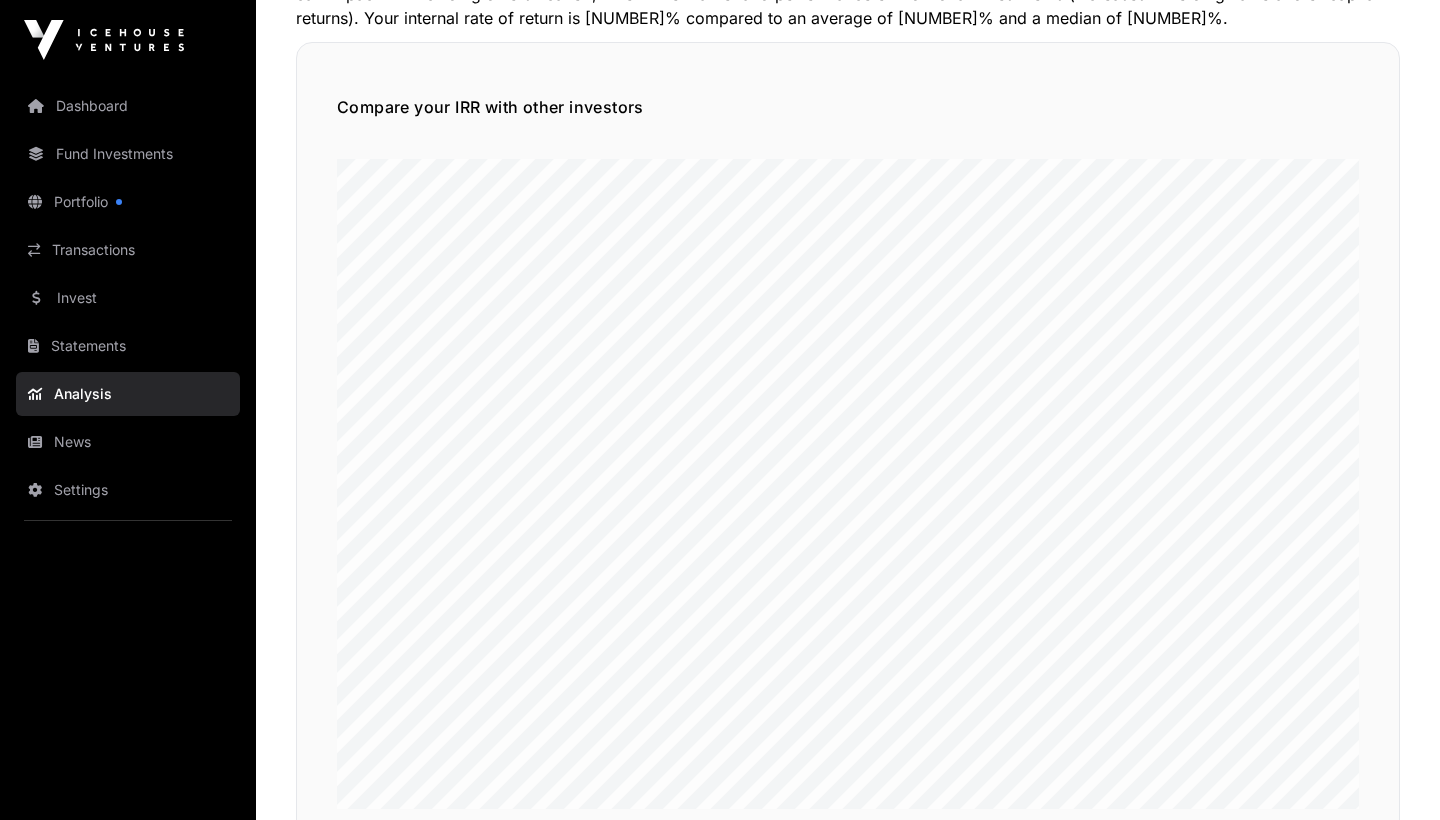 scroll, scrollTop: 232, scrollLeft: 0, axis: vertical 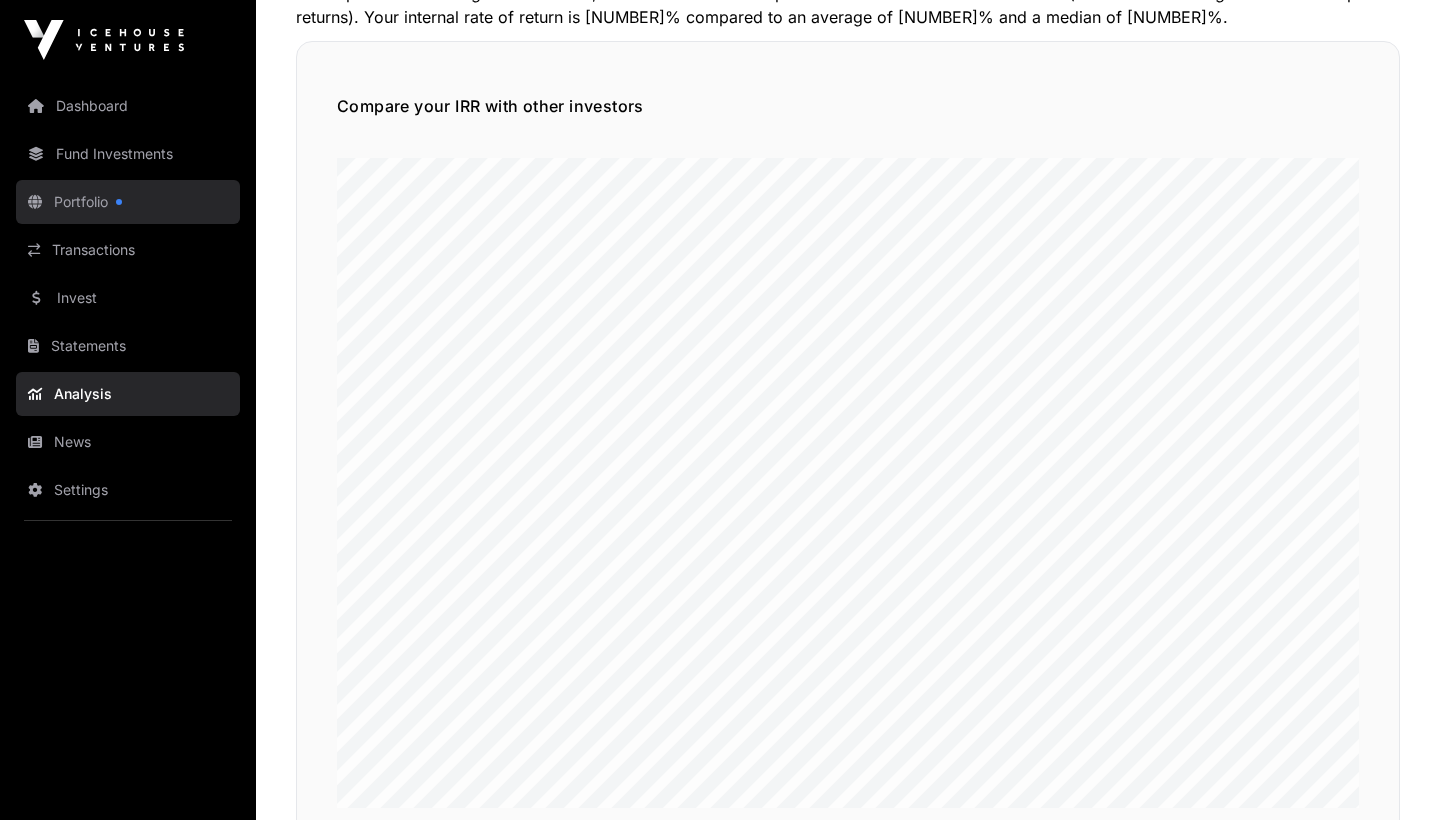 click on "Portfolio" 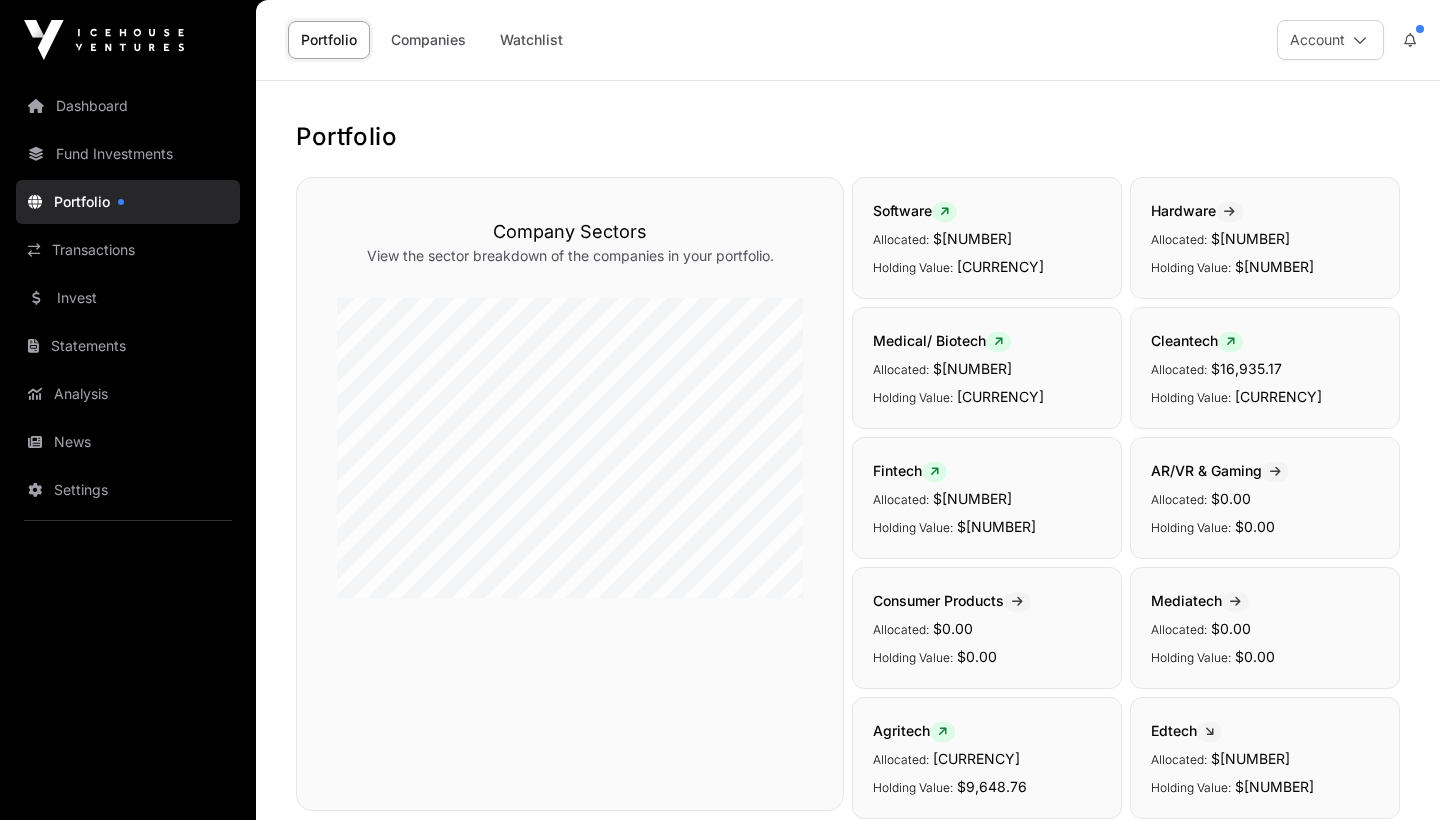 scroll, scrollTop: 0, scrollLeft: 0, axis: both 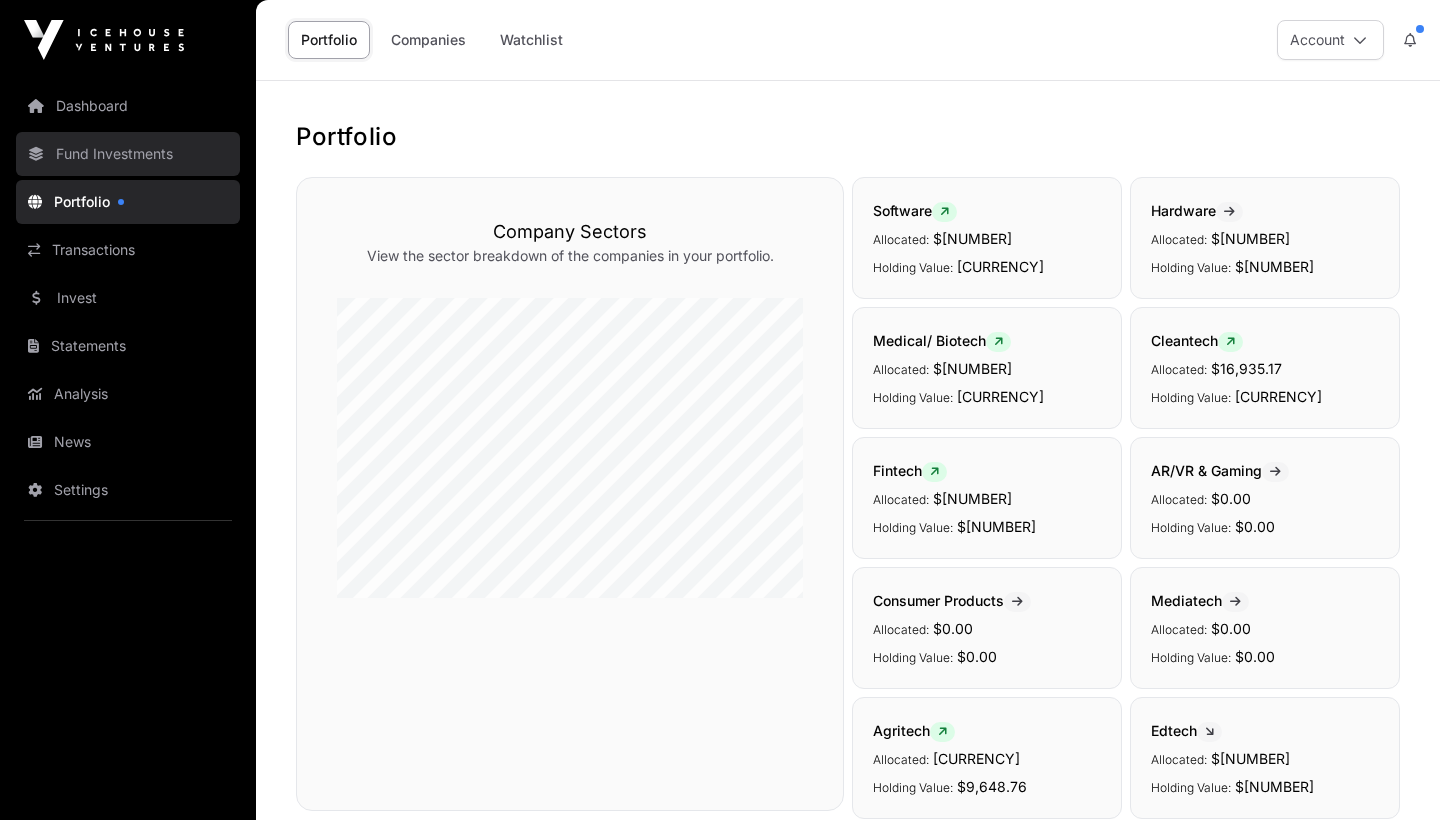 click on "Fund Investments" 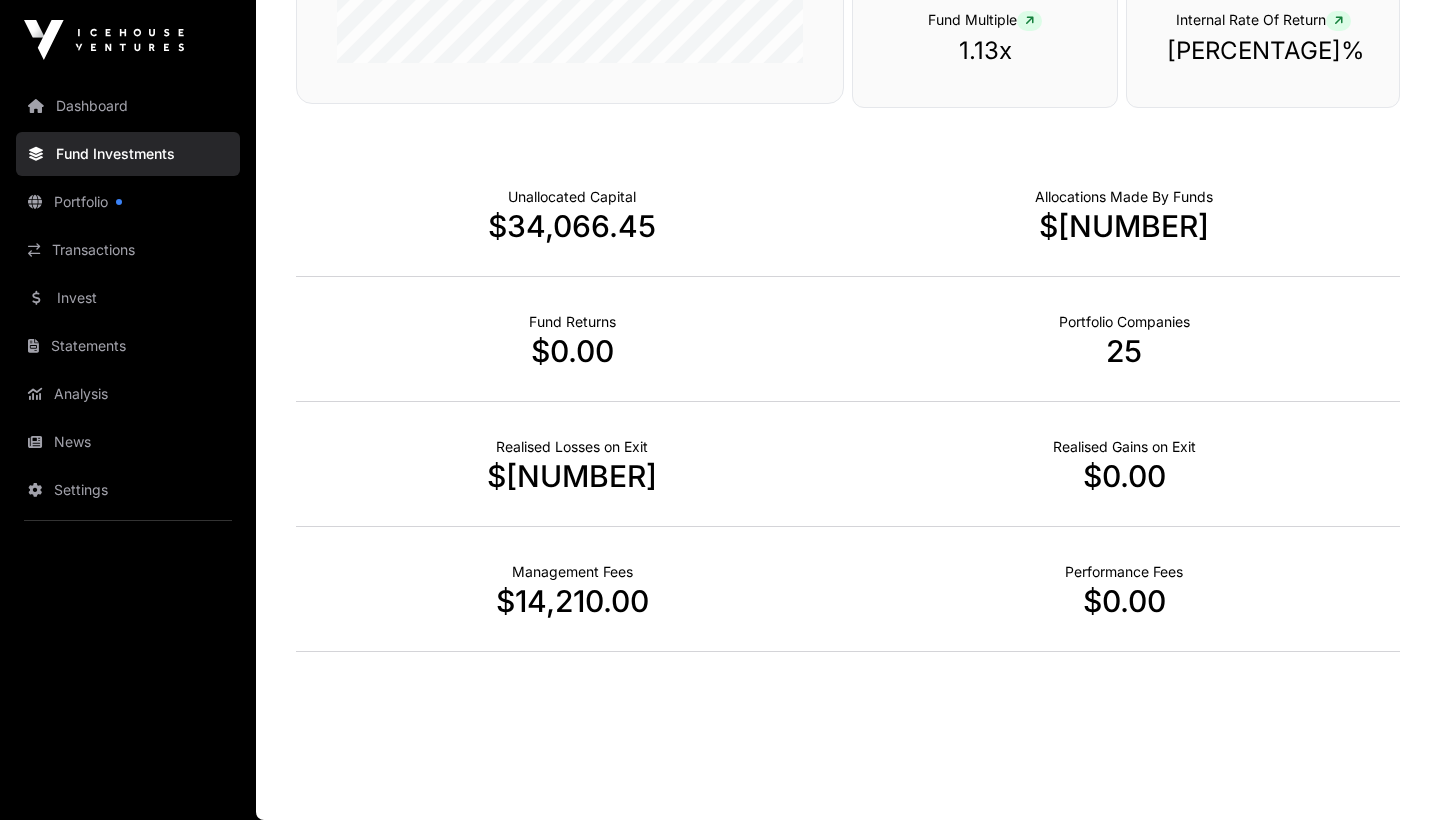 scroll, scrollTop: 1217, scrollLeft: 0, axis: vertical 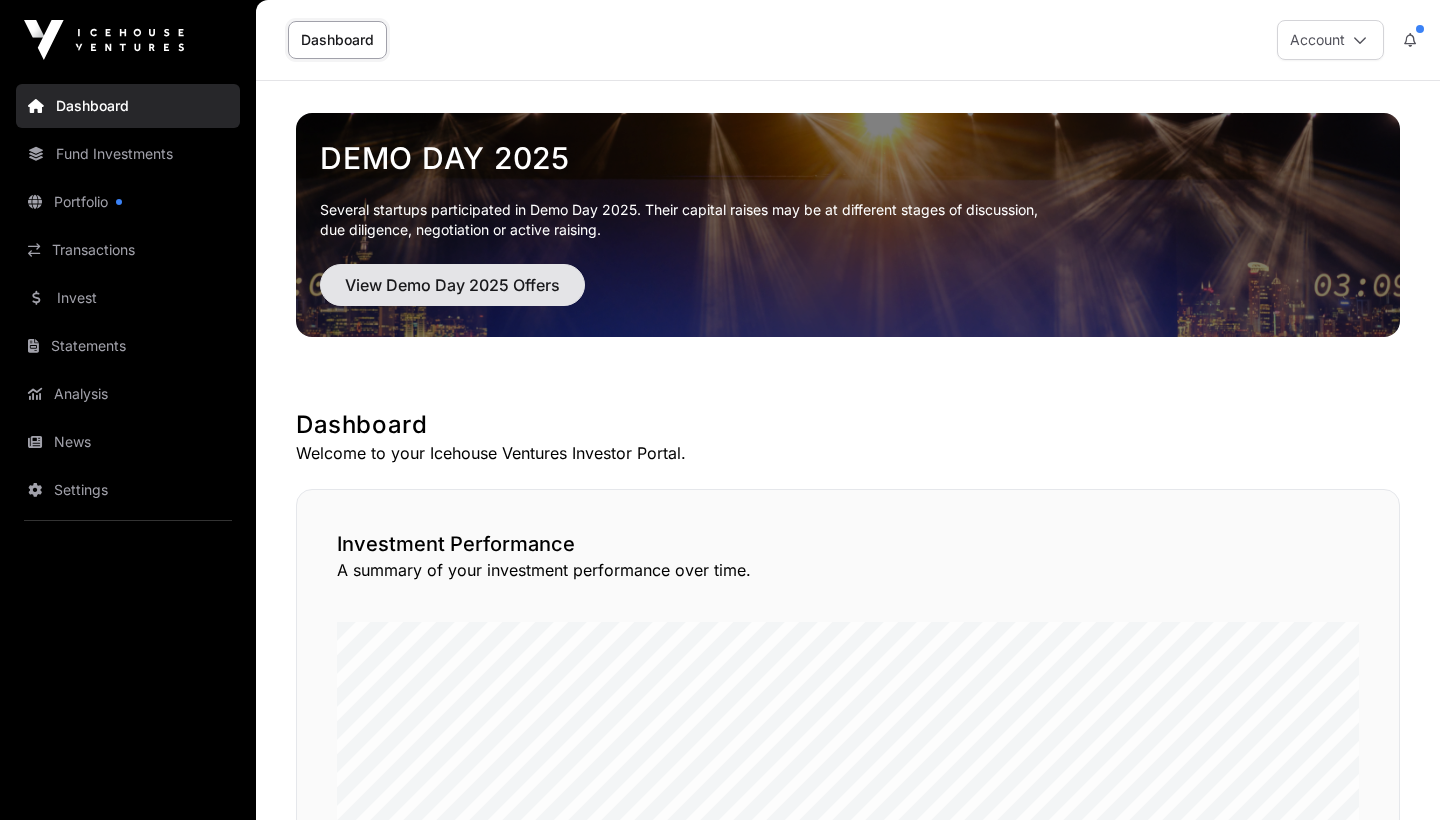 click on "View Demo Day 2025 Offers" 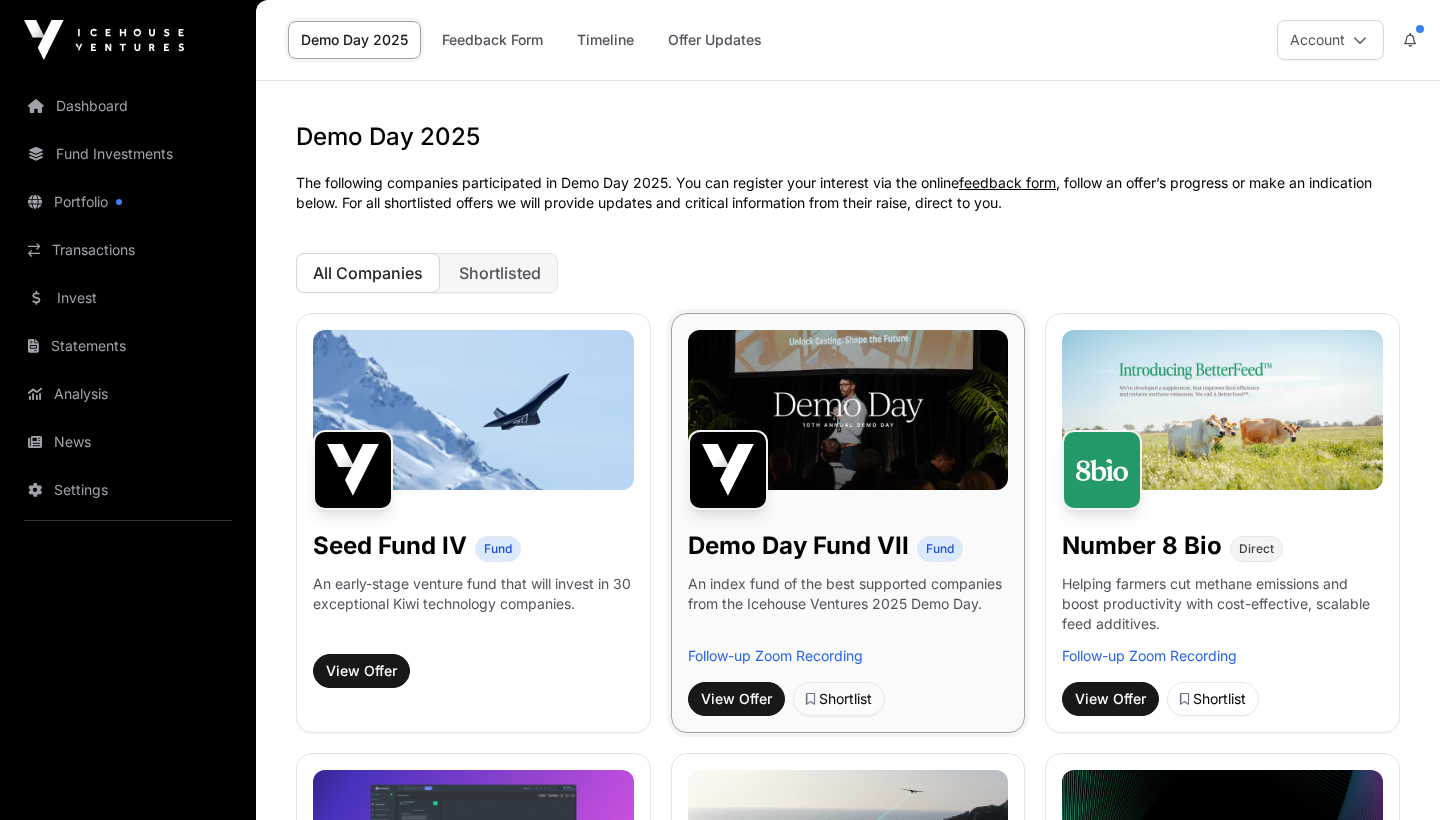 scroll, scrollTop: 0, scrollLeft: 0, axis: both 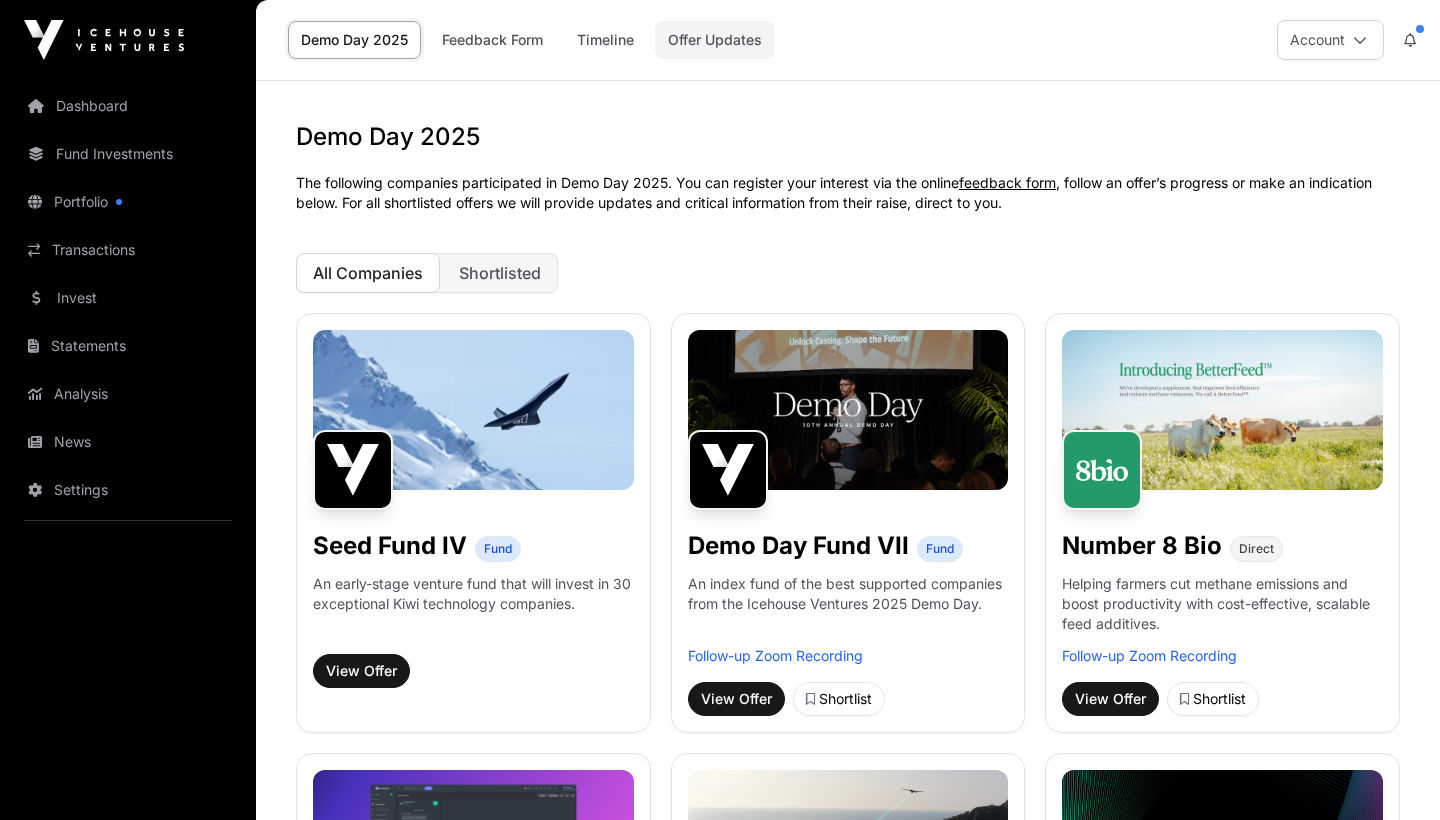click on "Offer Updates" 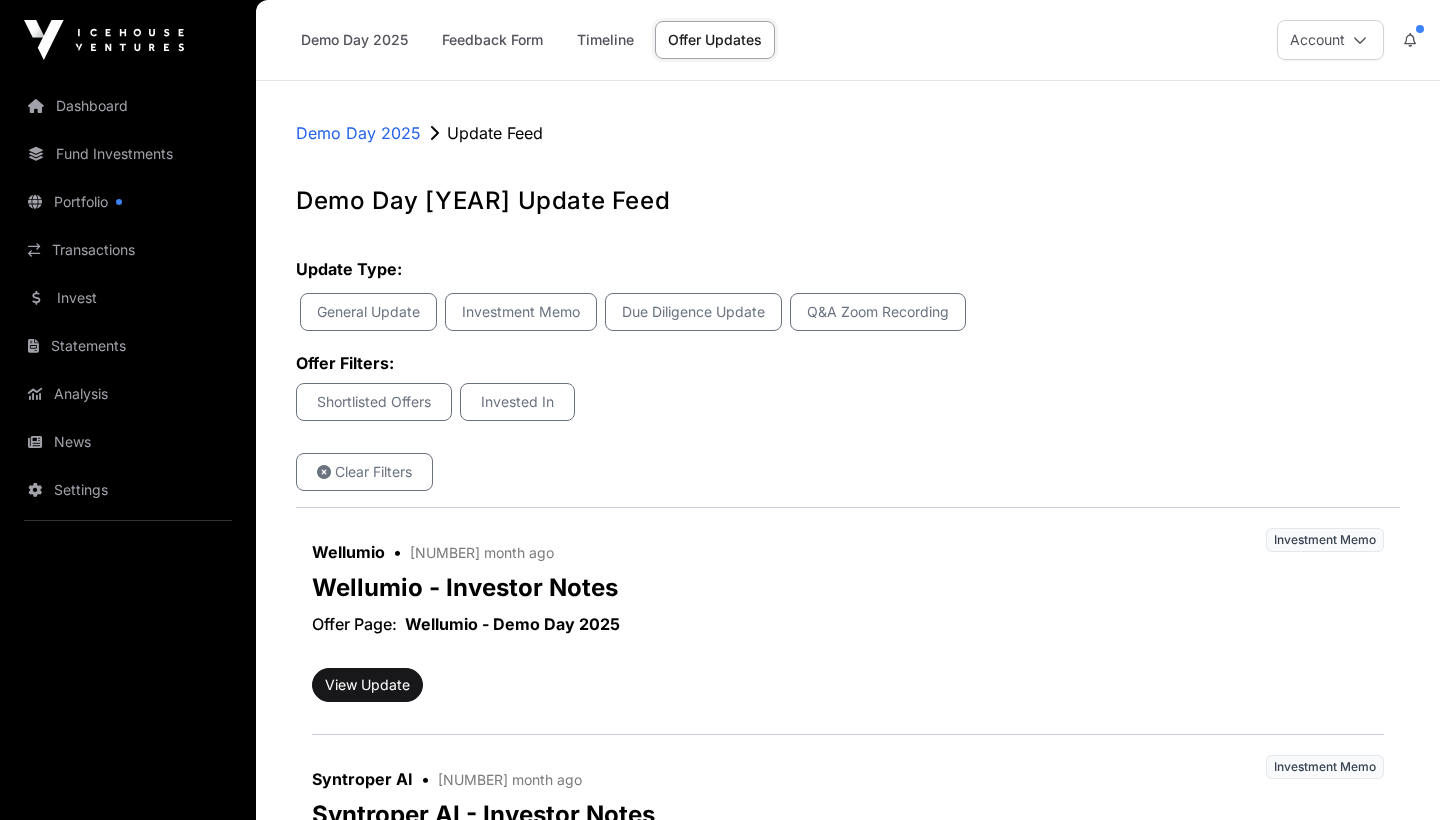 scroll, scrollTop: 0, scrollLeft: 0, axis: both 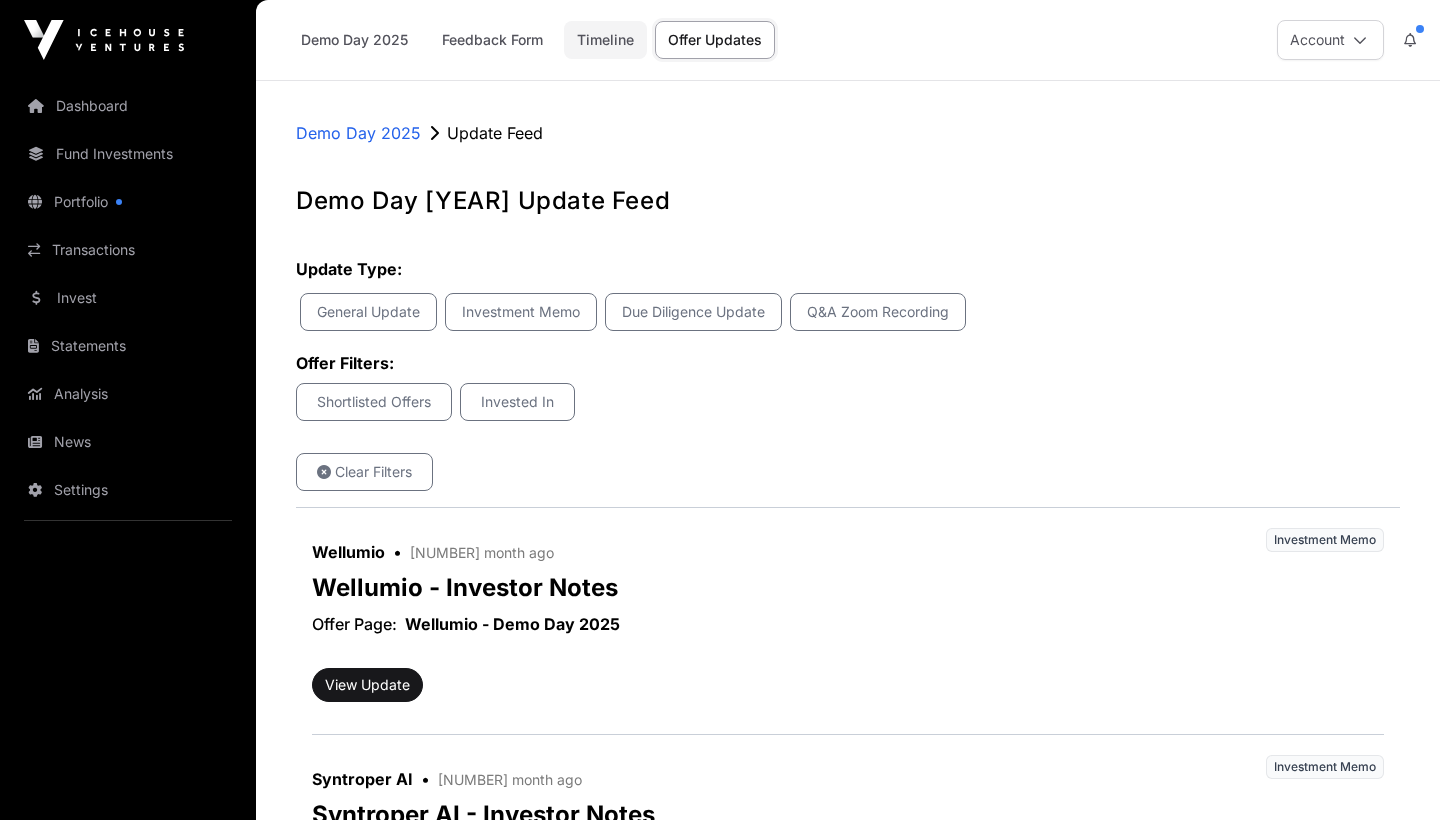 click on "Timeline" 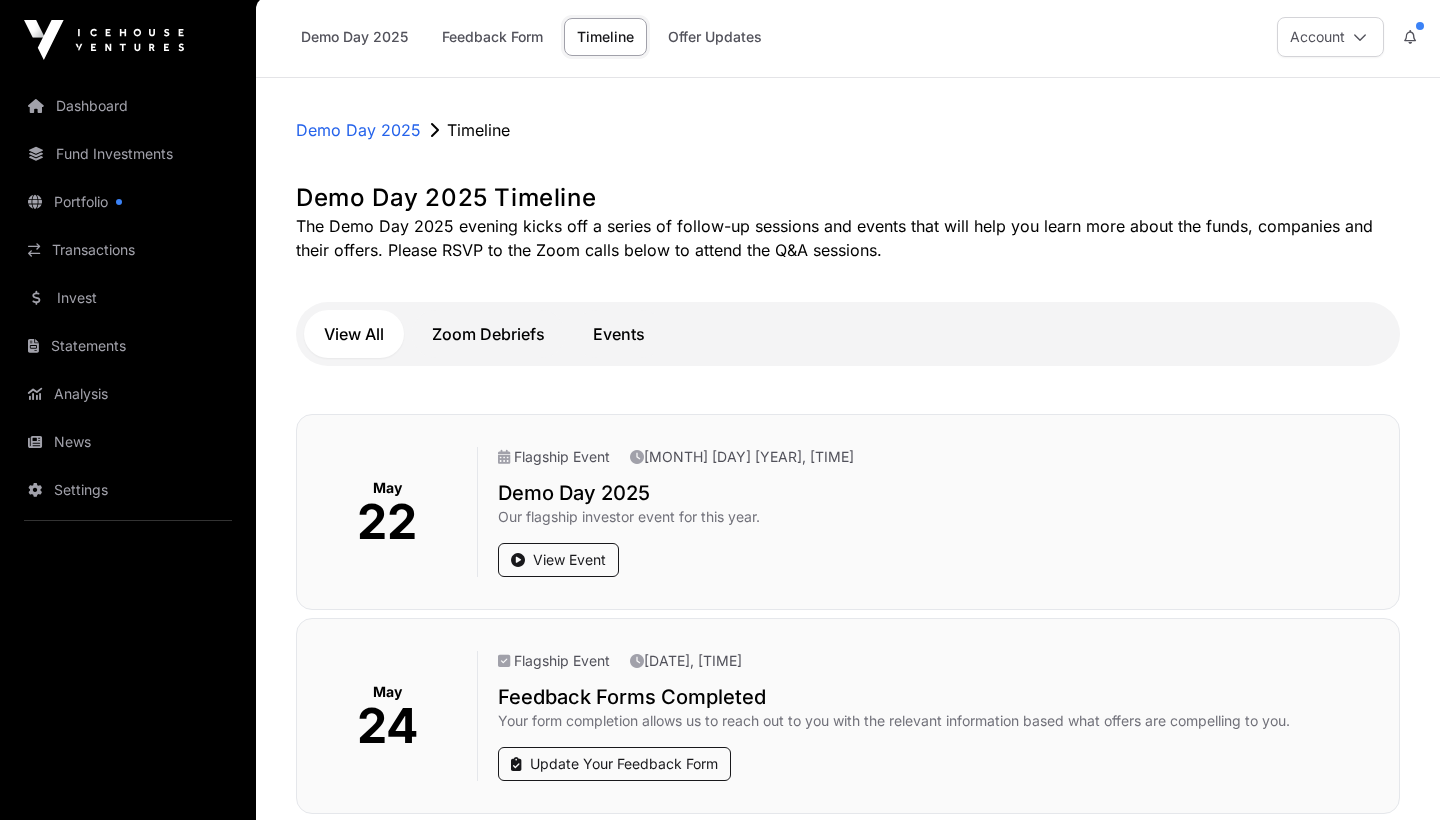 scroll, scrollTop: 7, scrollLeft: 0, axis: vertical 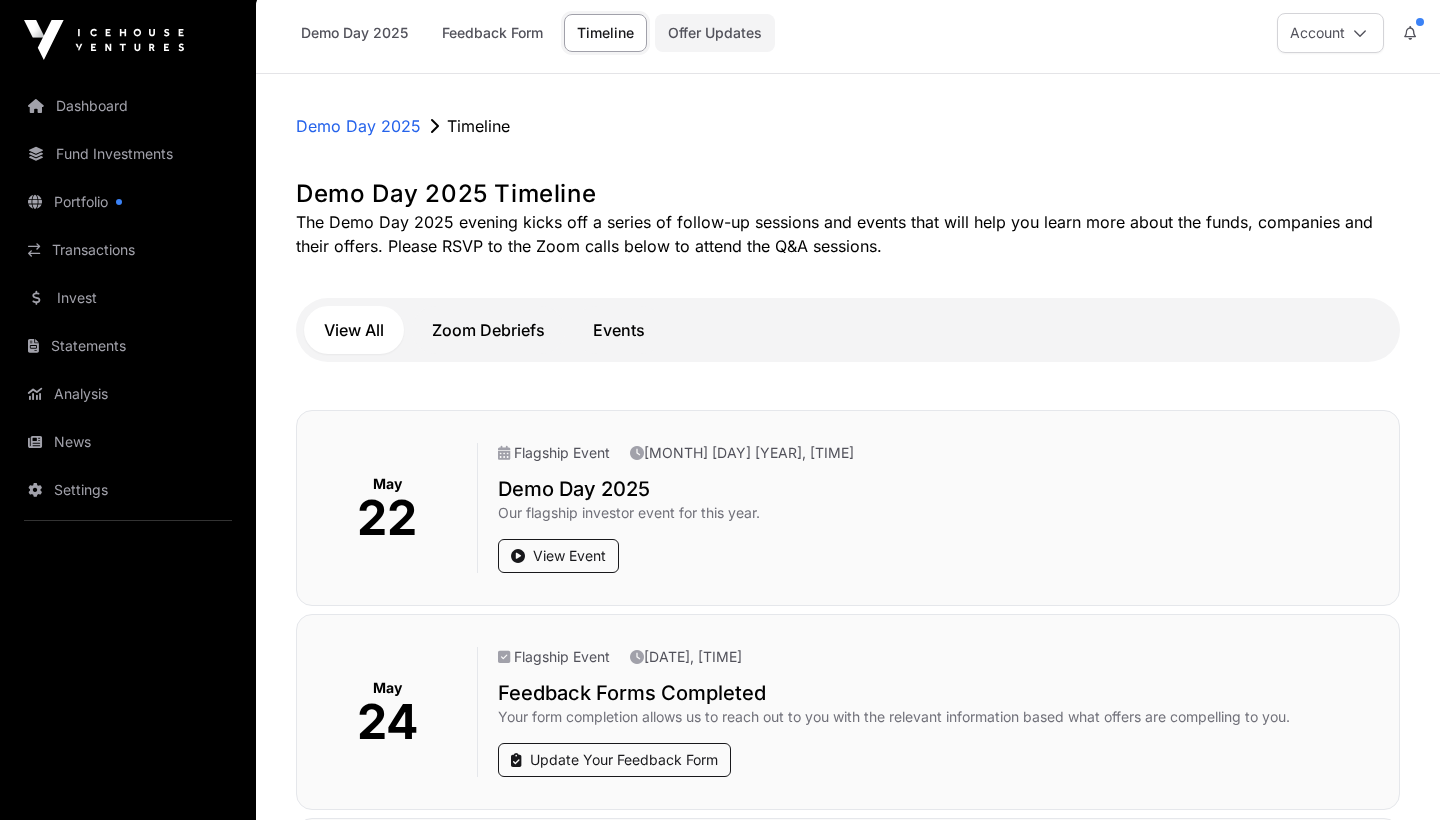 click on "Offer Updates" 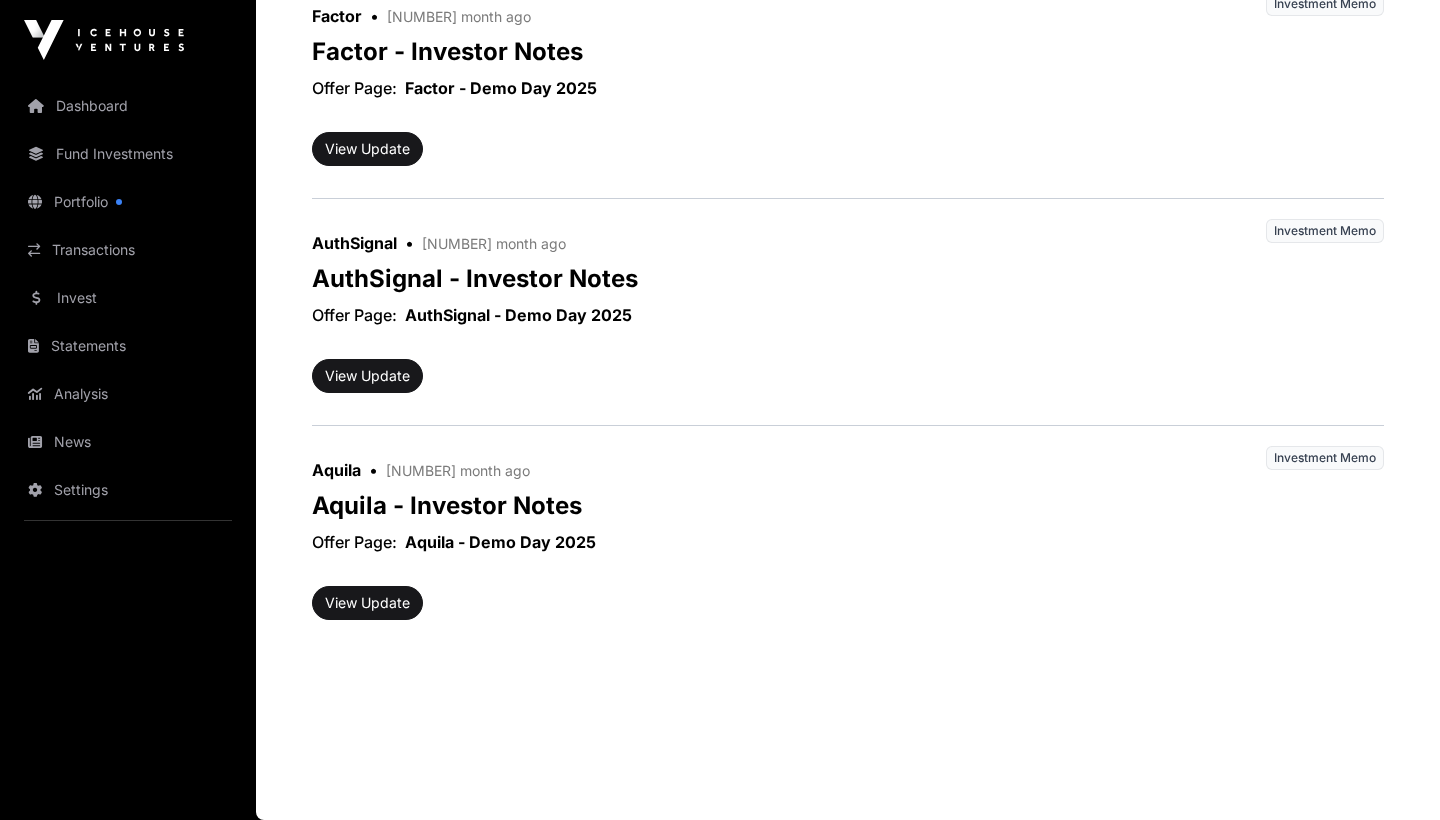 scroll, scrollTop: 2376, scrollLeft: 0, axis: vertical 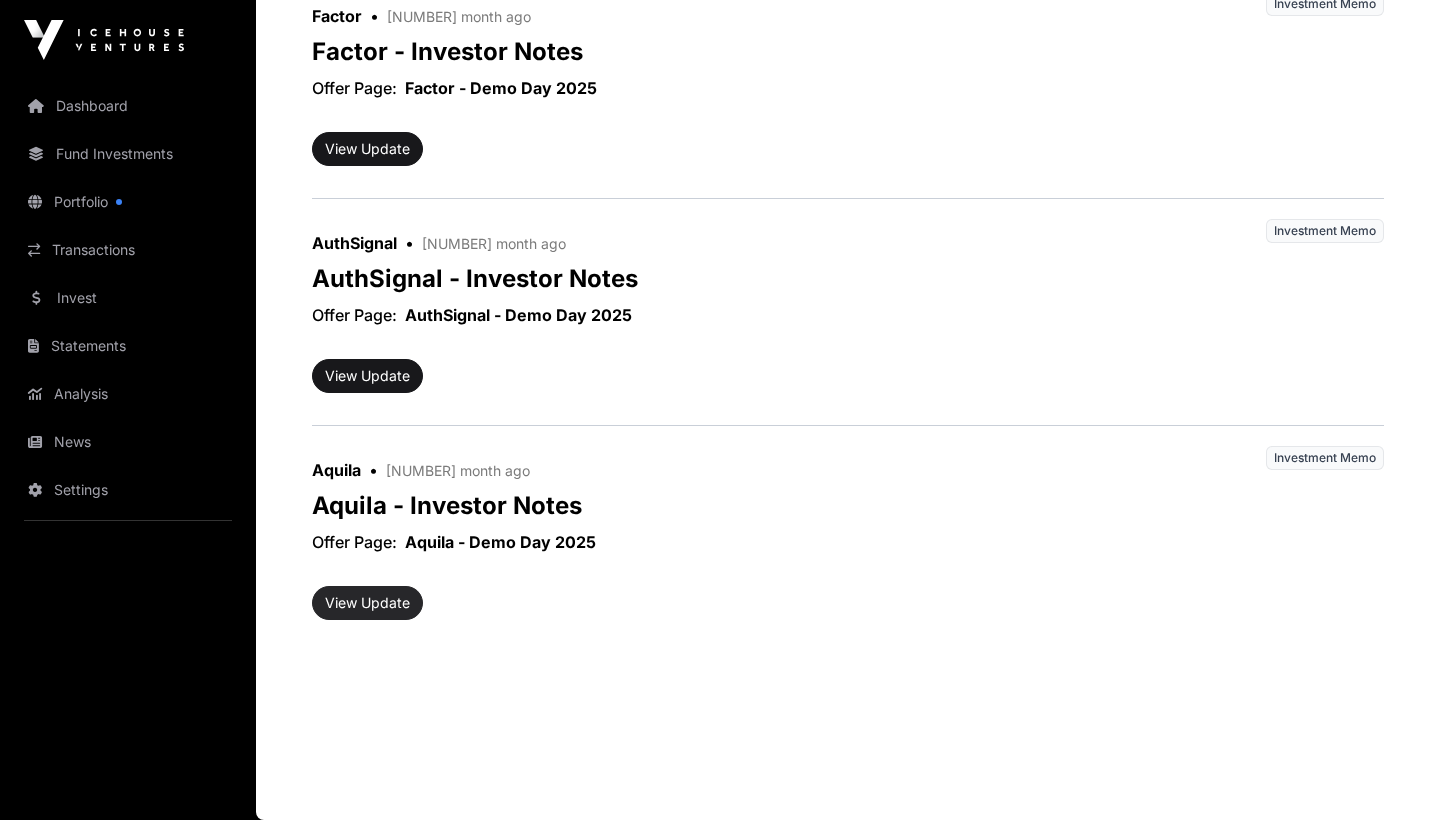 click on "View Update" 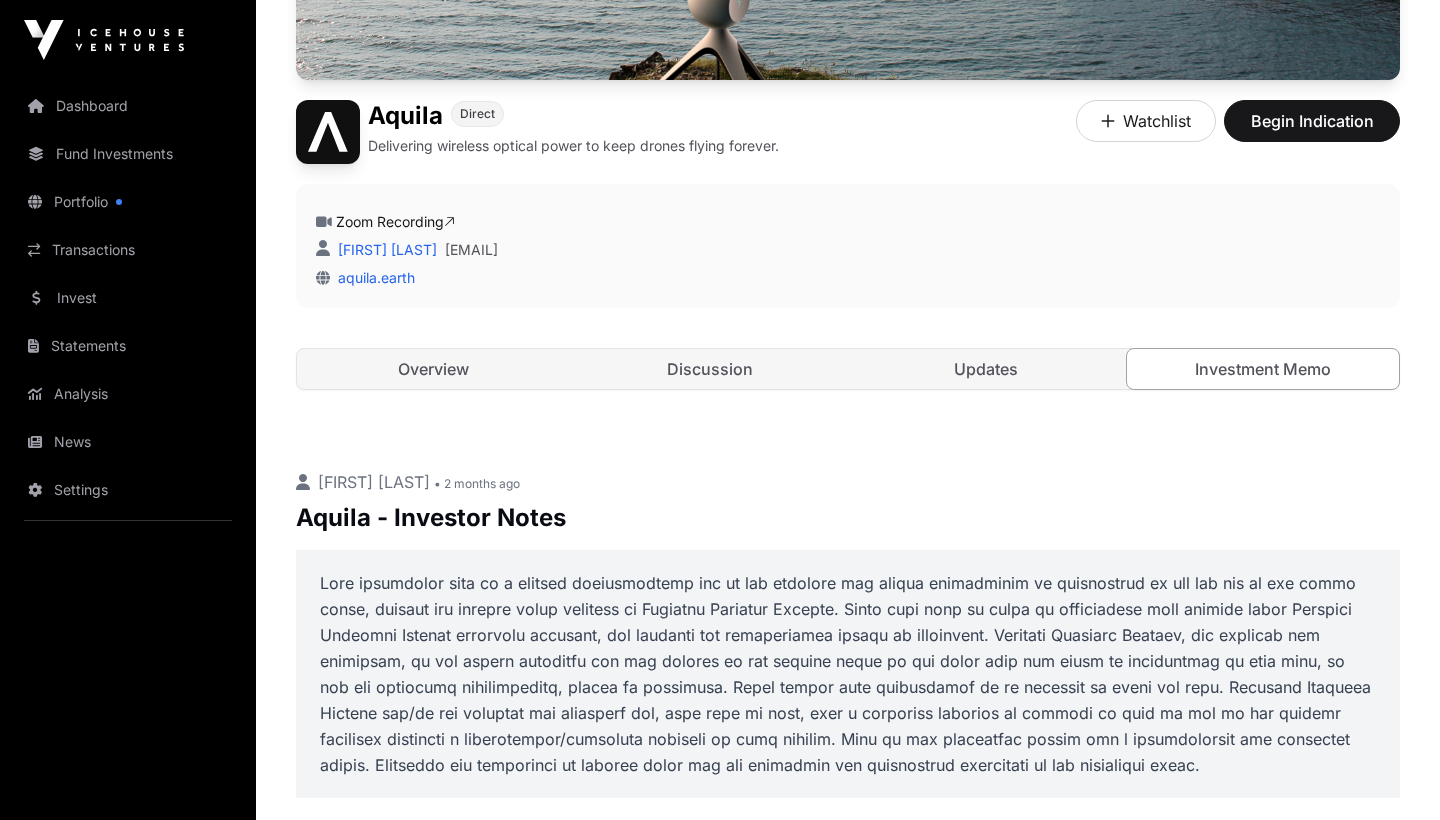 scroll, scrollTop: 453, scrollLeft: 0, axis: vertical 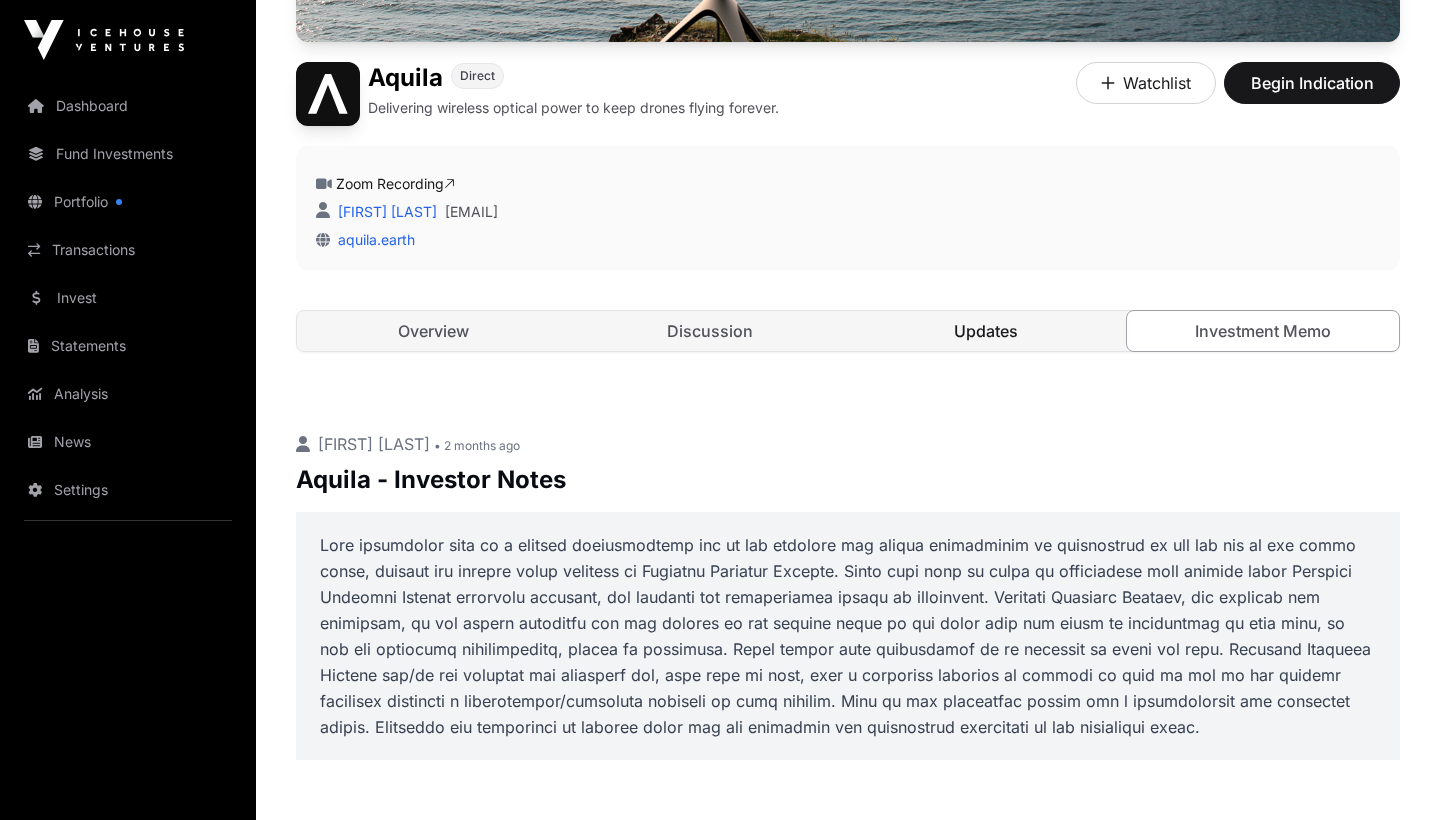 click on "Updates" 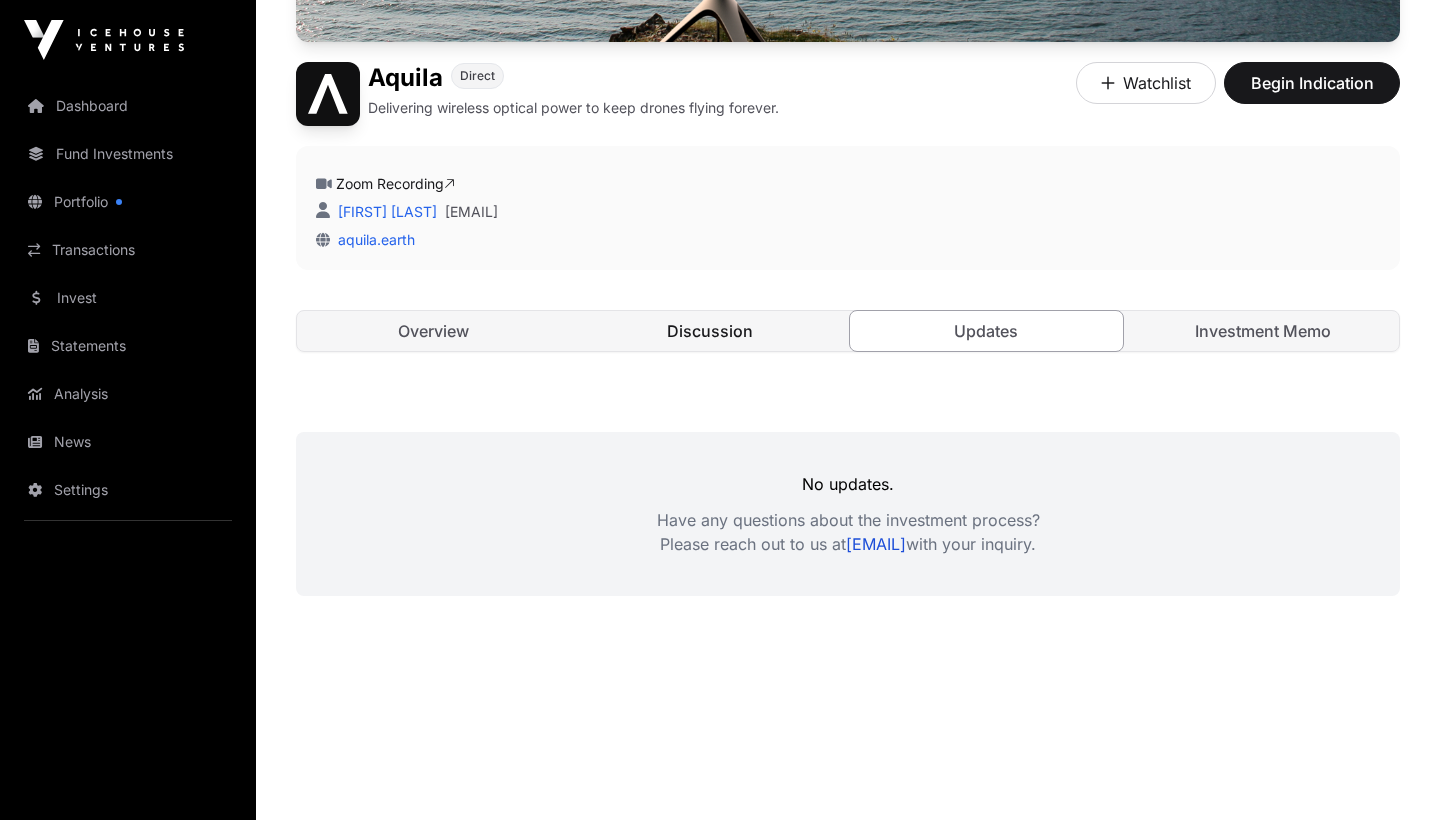 click on "Discussion" 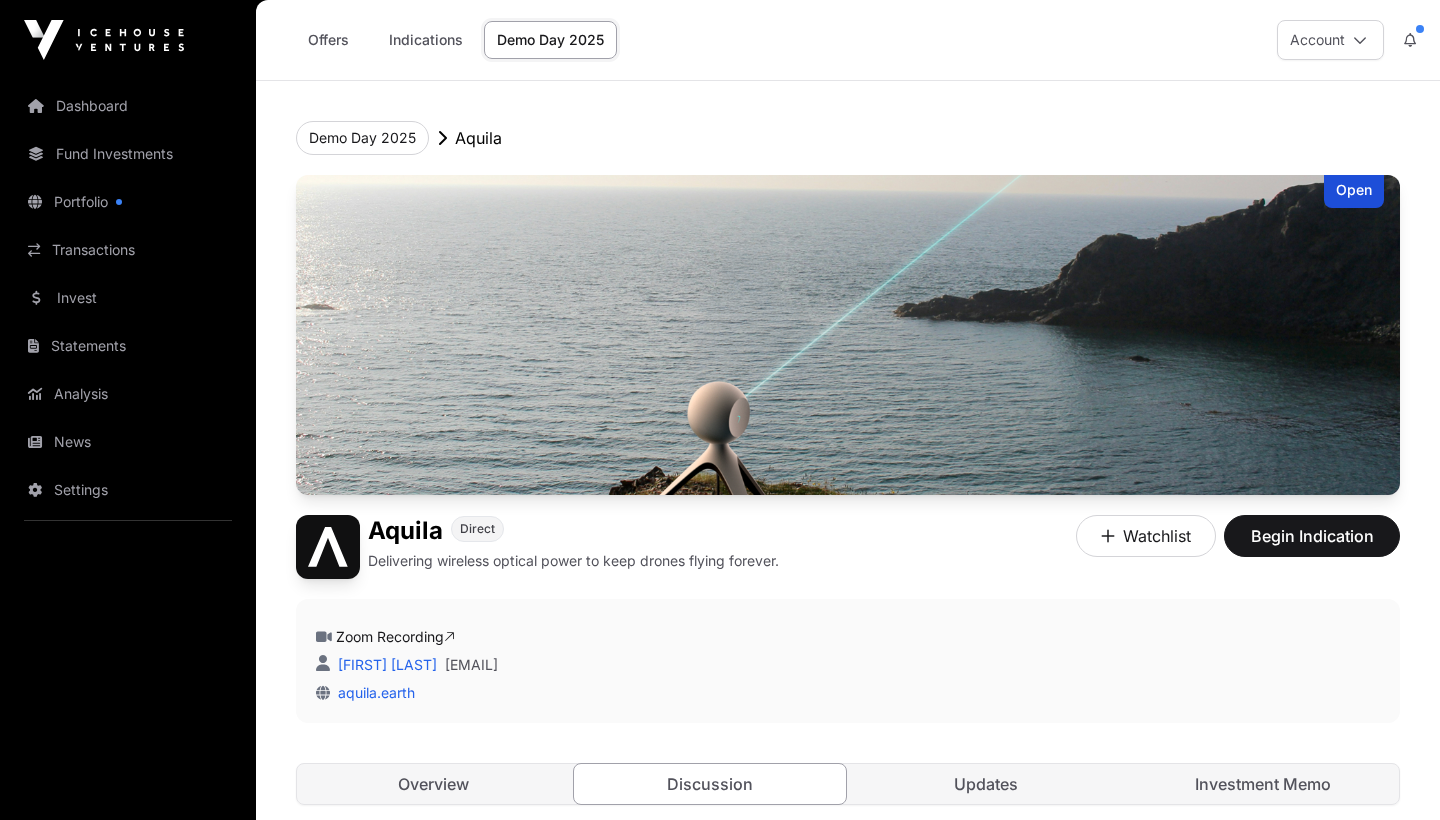 scroll, scrollTop: 0, scrollLeft: 0, axis: both 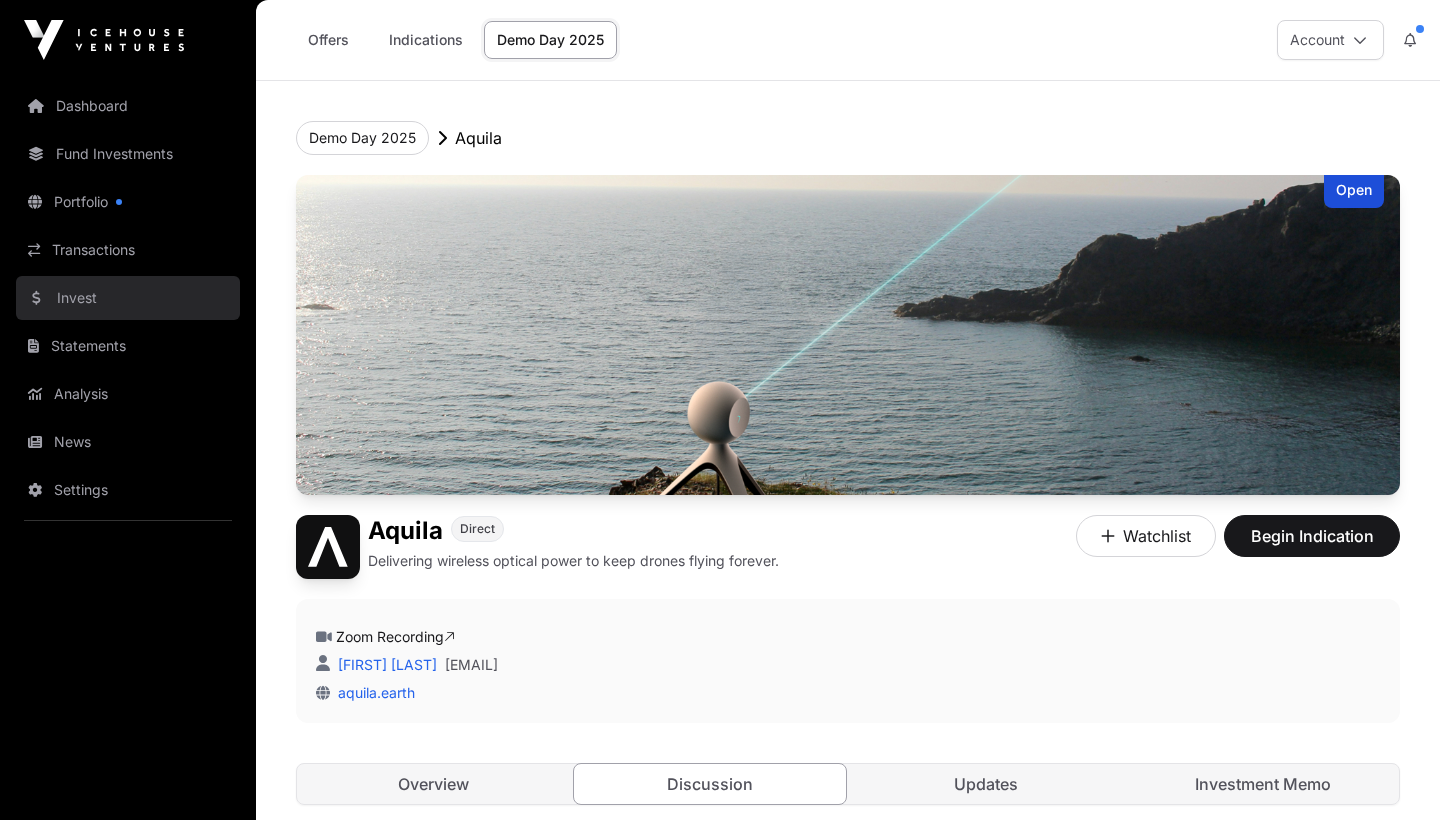 click on "Invest" 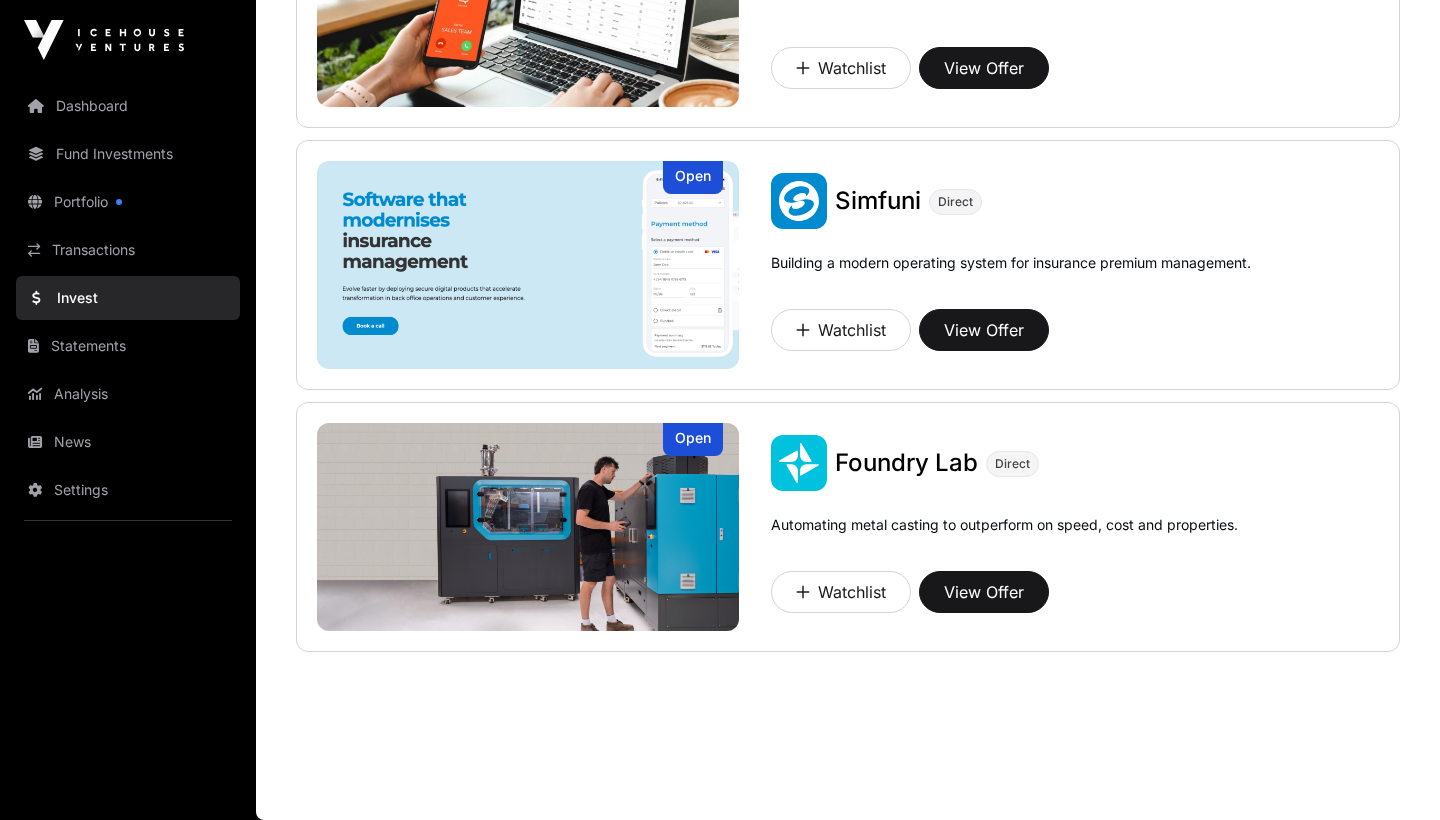 scroll, scrollTop: 2999, scrollLeft: 0, axis: vertical 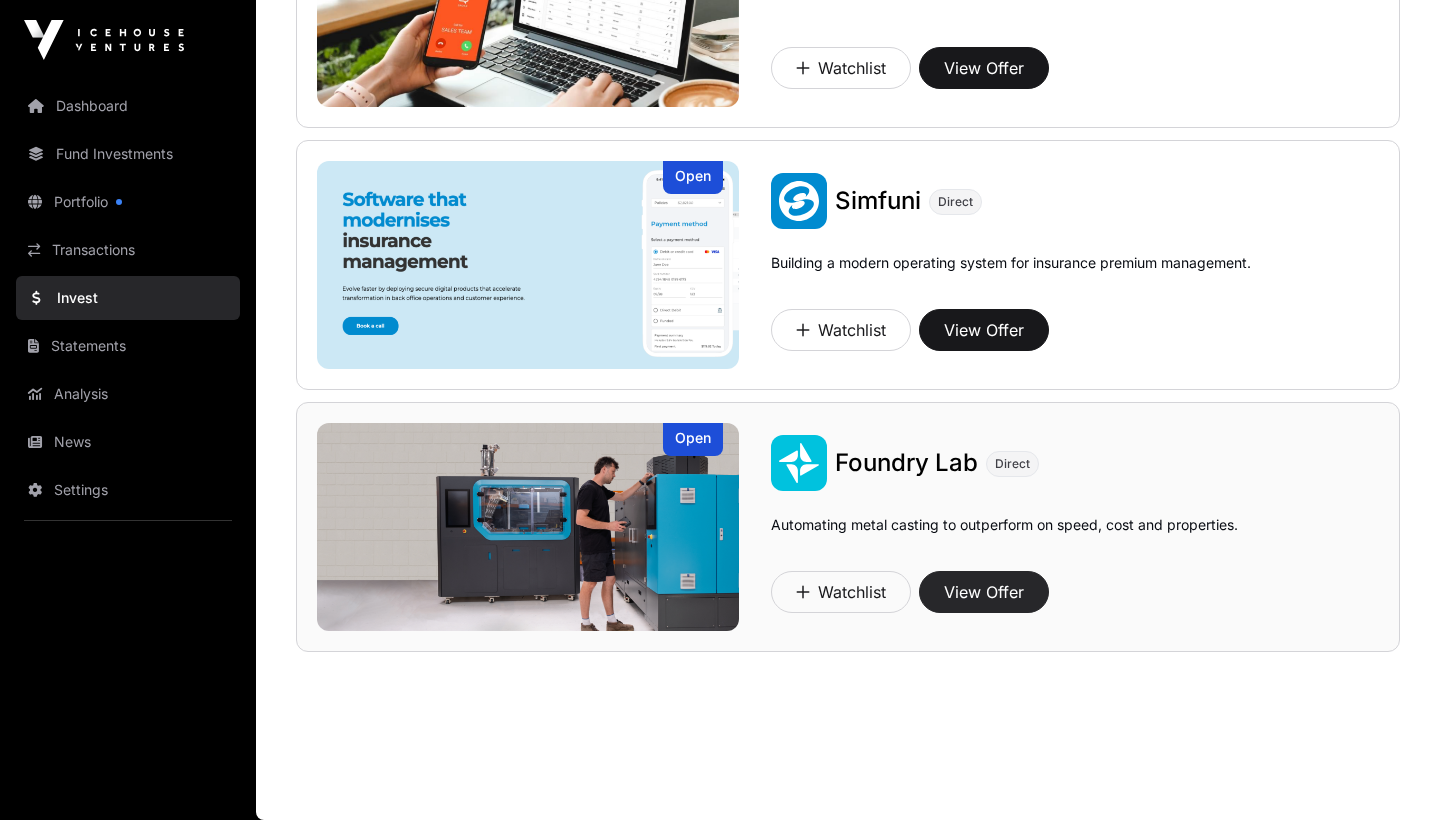 click on "View Offer" 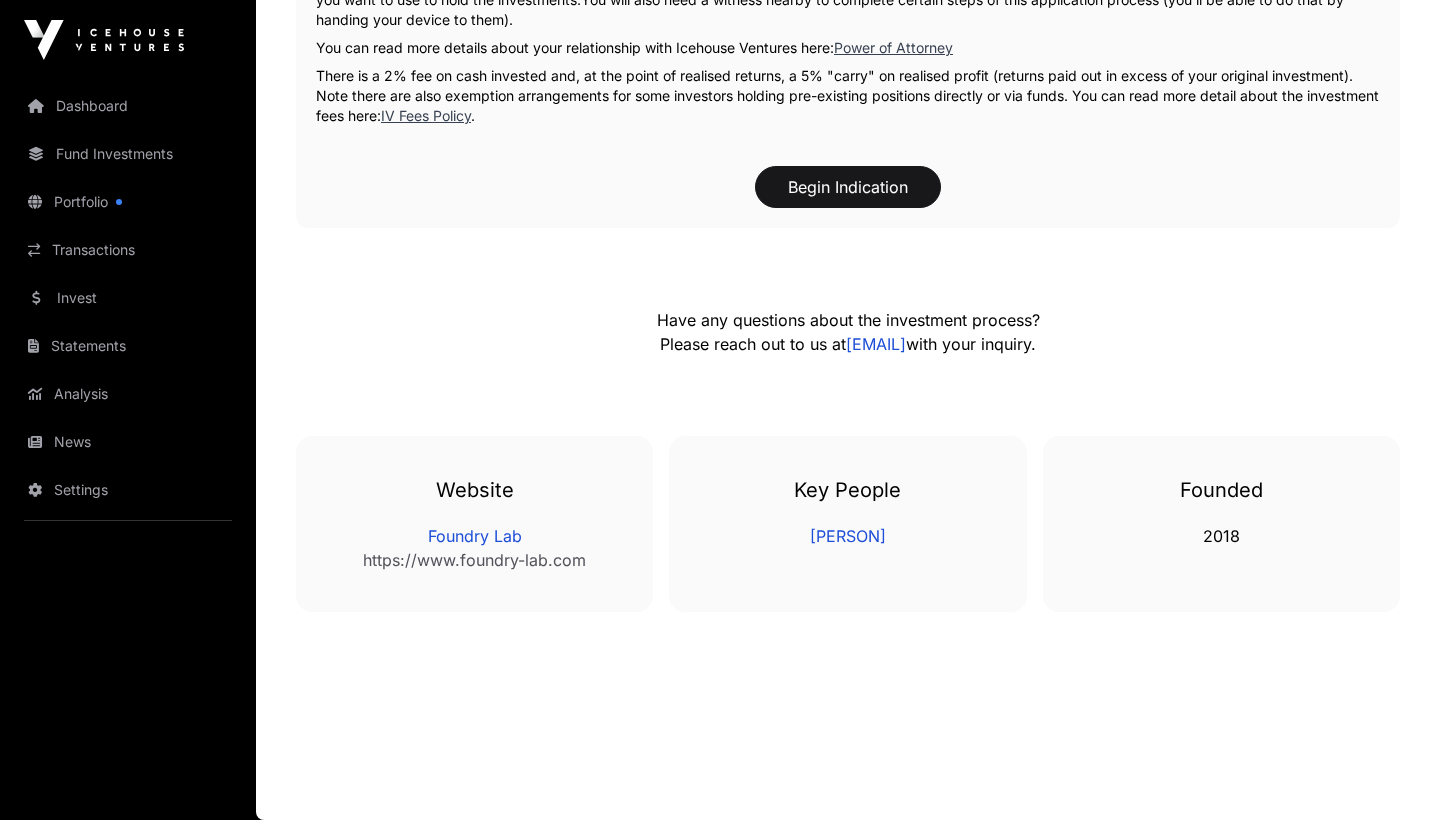 scroll, scrollTop: 1061, scrollLeft: 0, axis: vertical 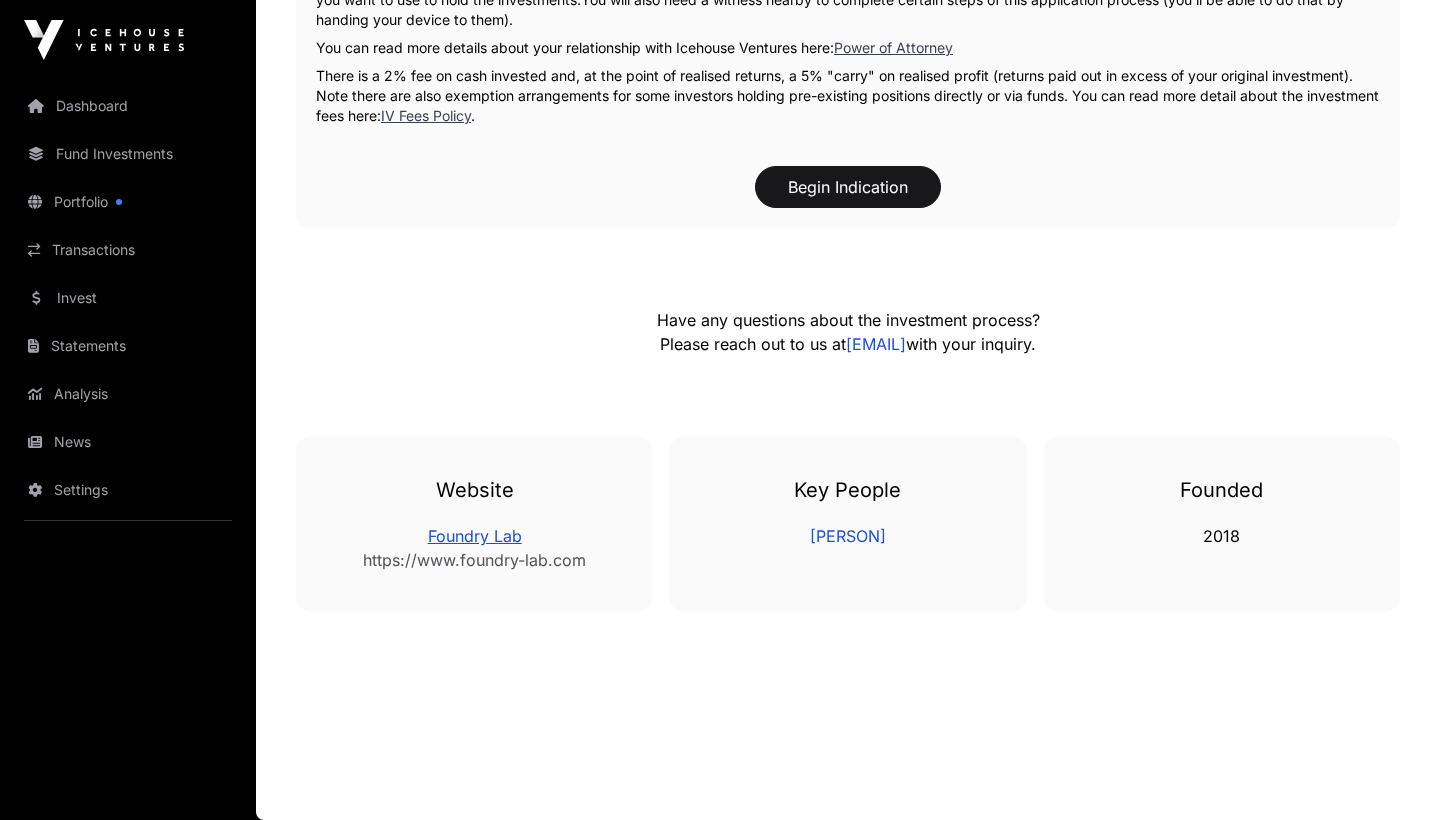 click on "Foundry Lab" 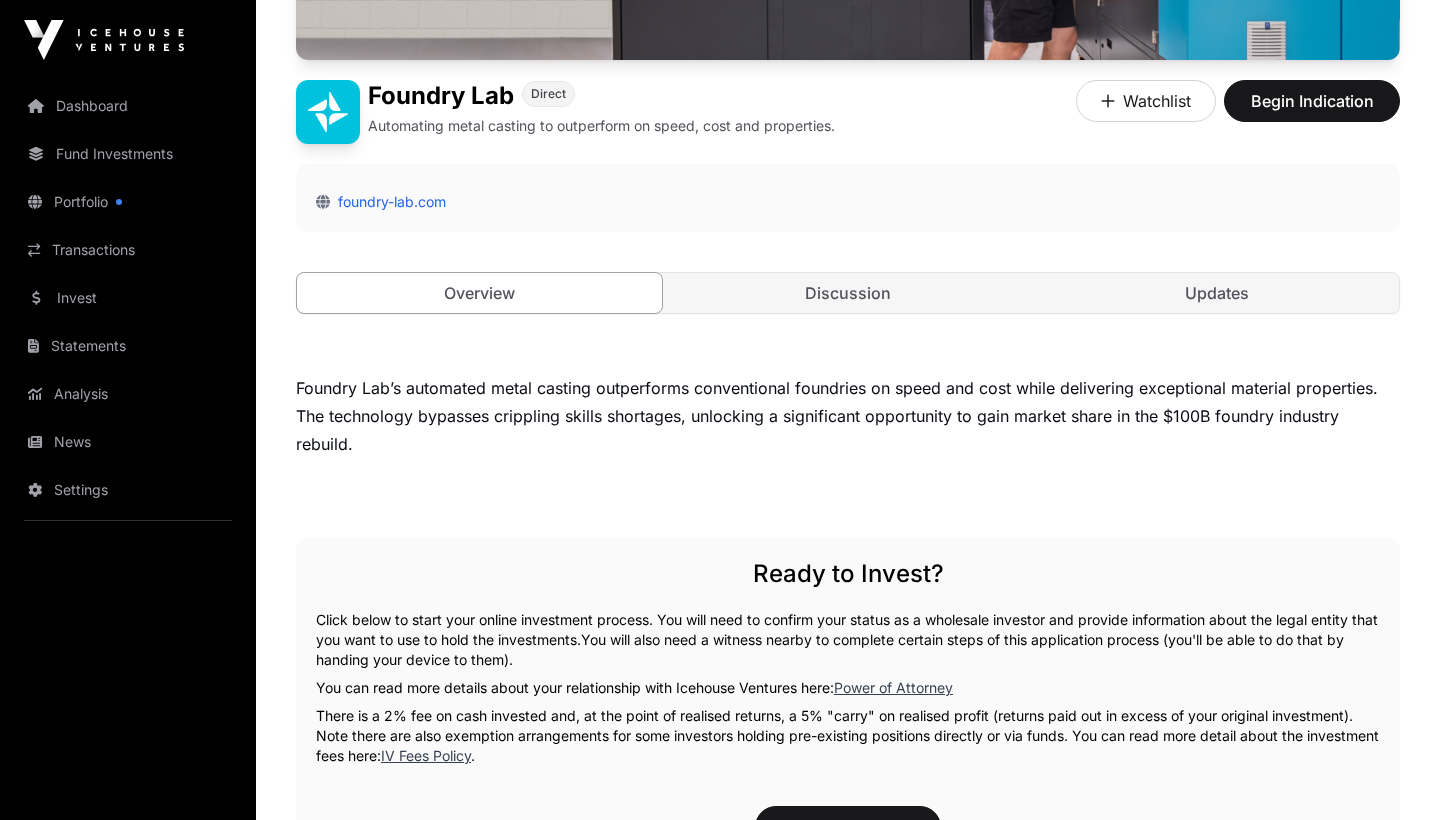 scroll, scrollTop: 388, scrollLeft: 0, axis: vertical 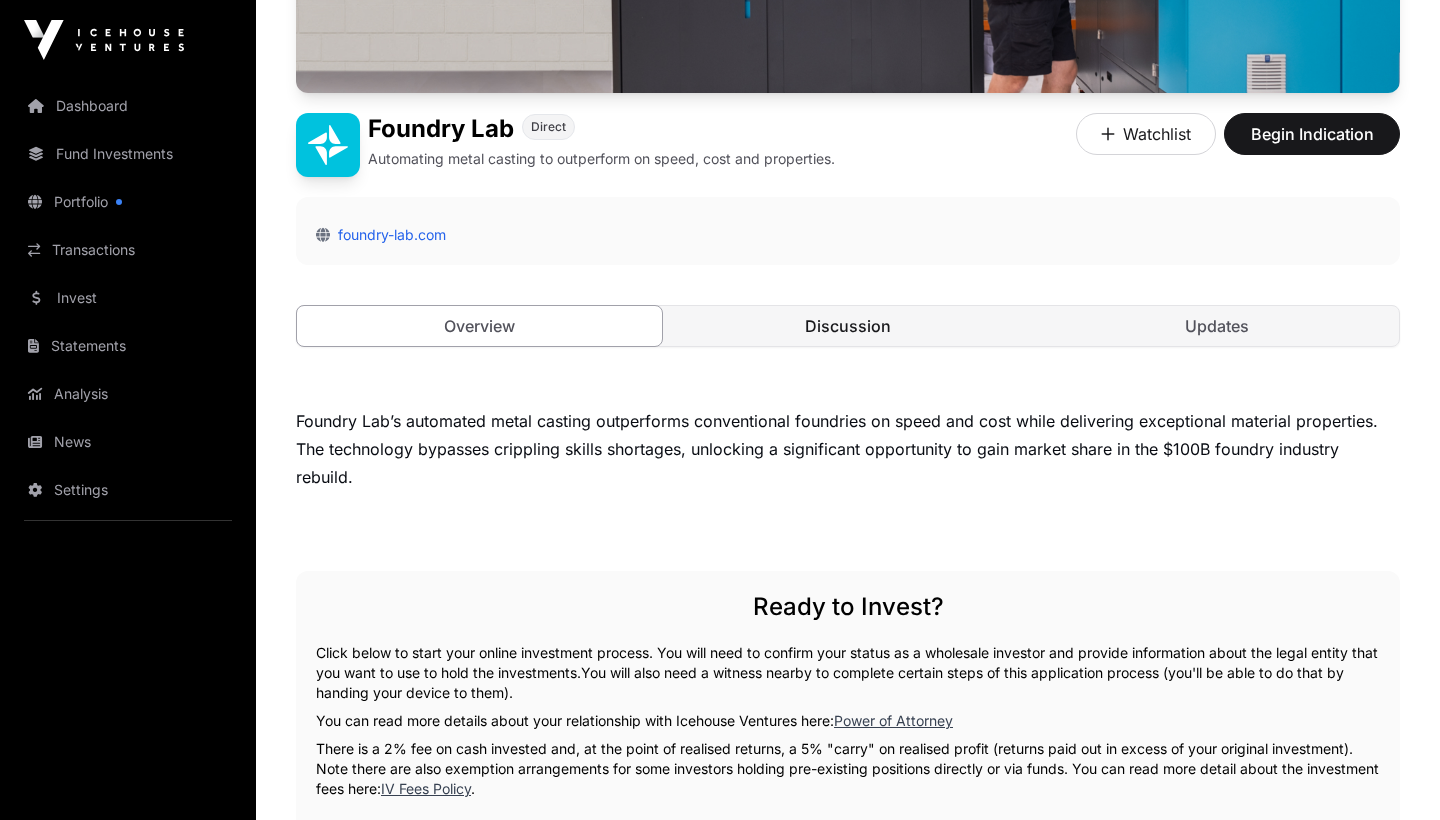 click on "Discussion" 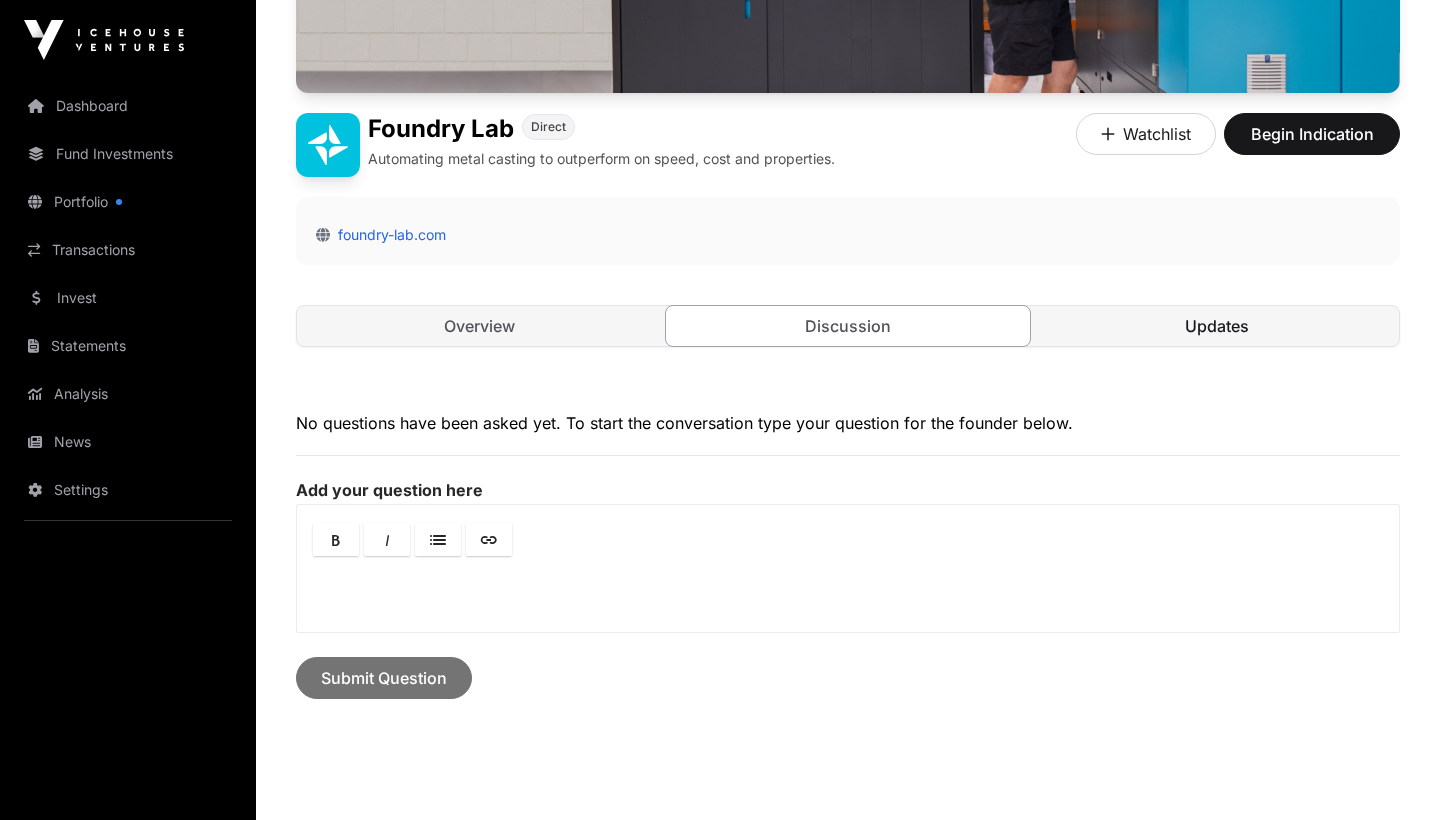 click on "Updates" 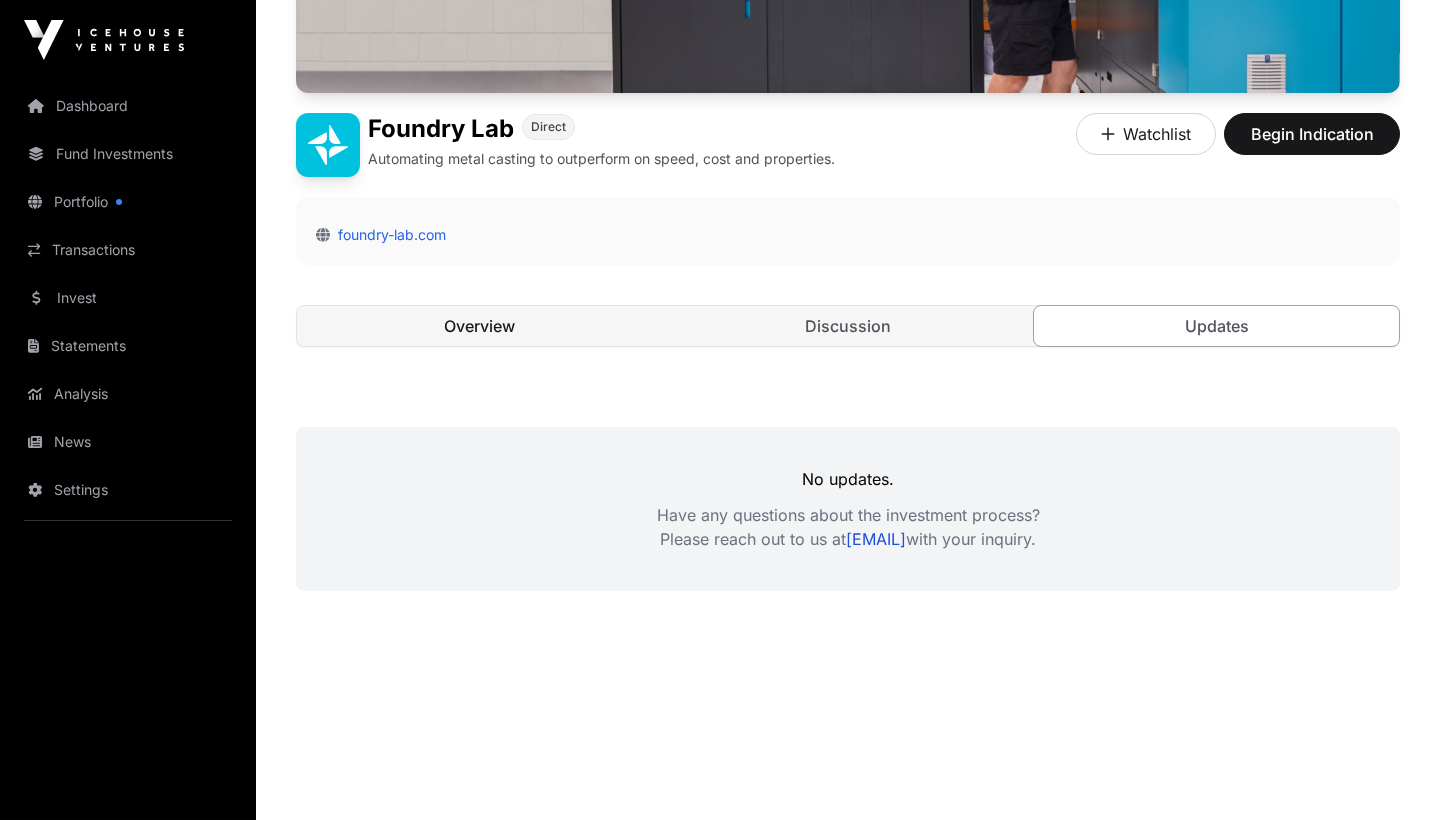 click on "Overview" 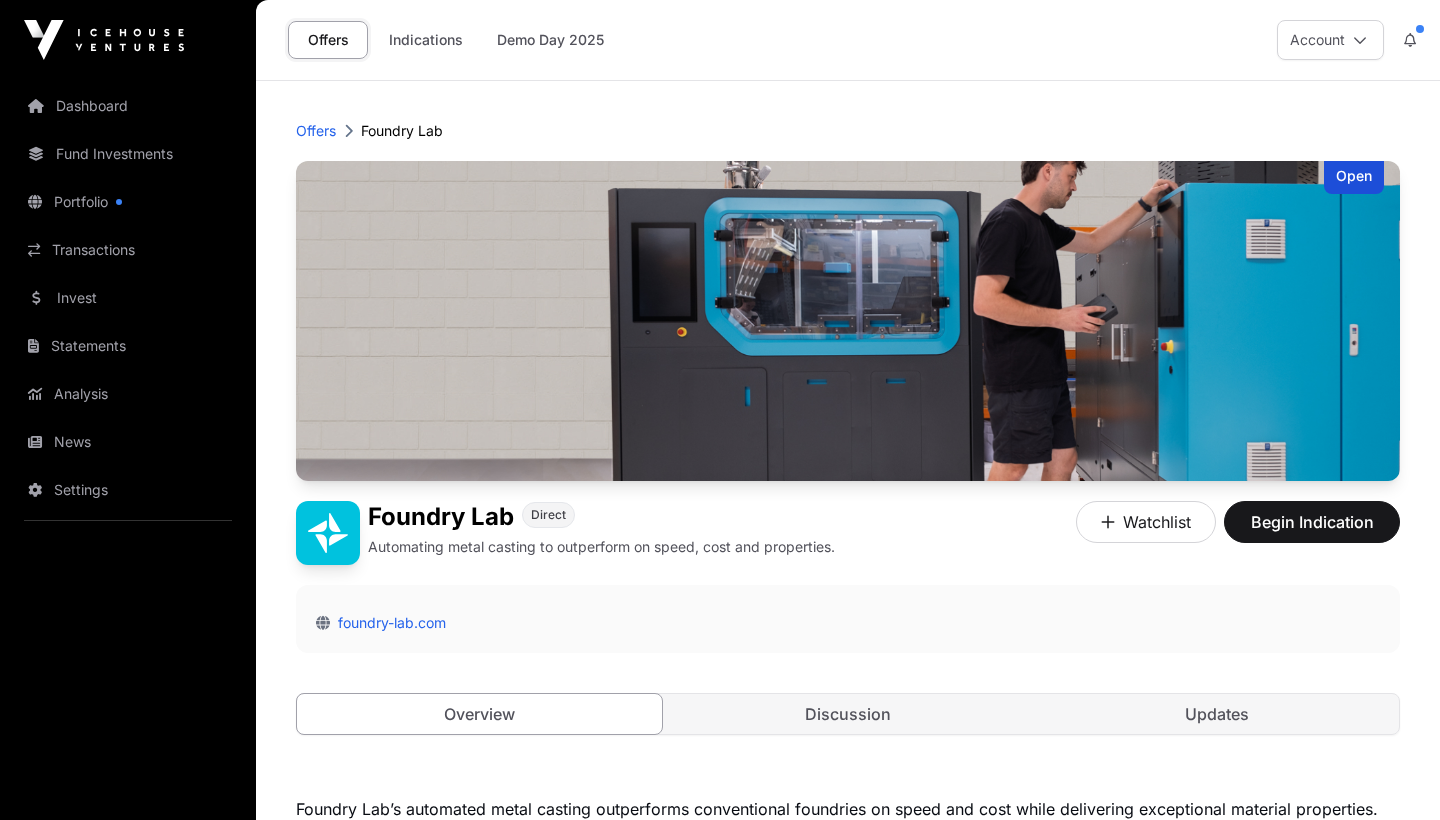 scroll, scrollTop: 0, scrollLeft: 0, axis: both 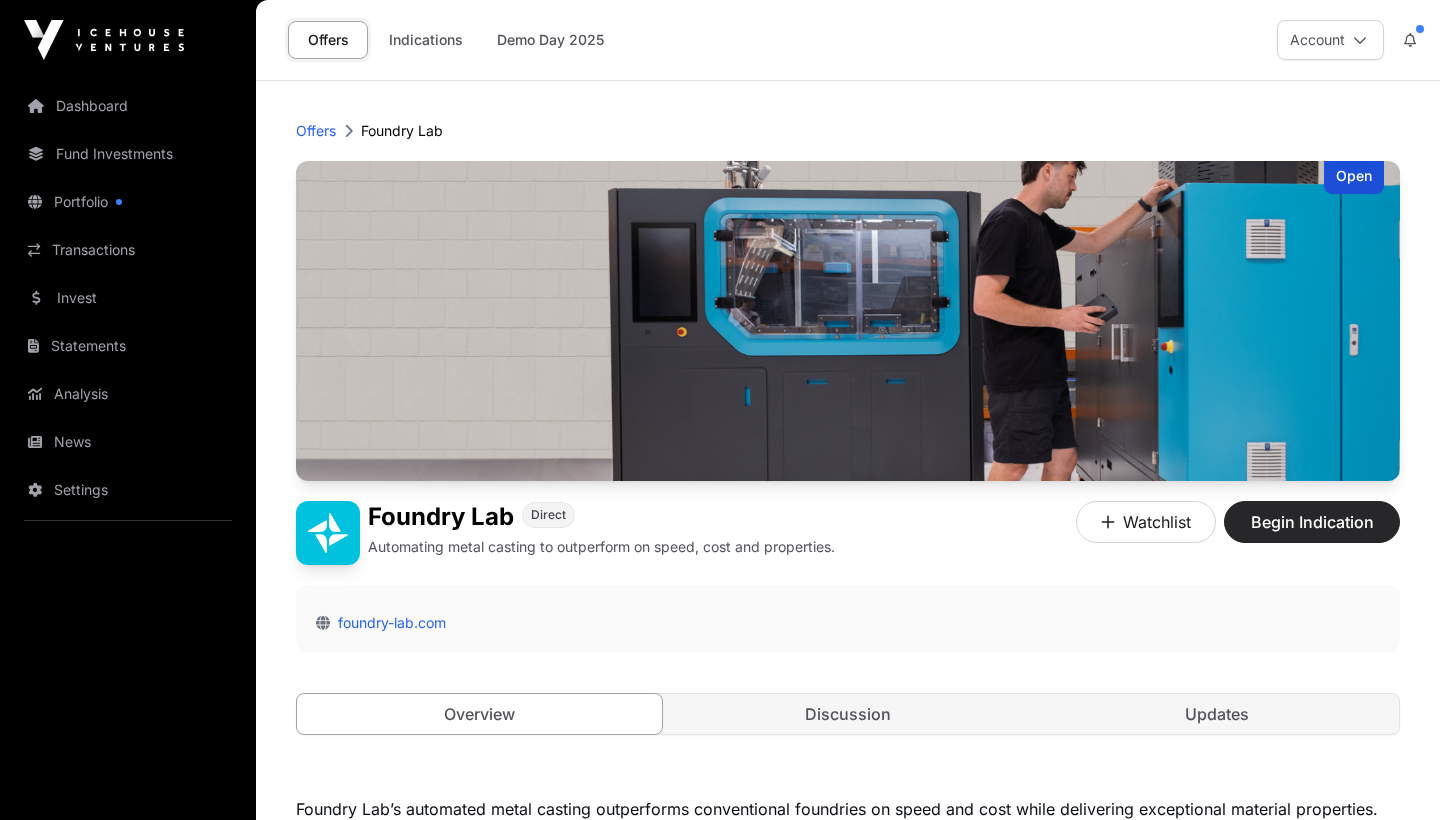 click on "Begin Indication" 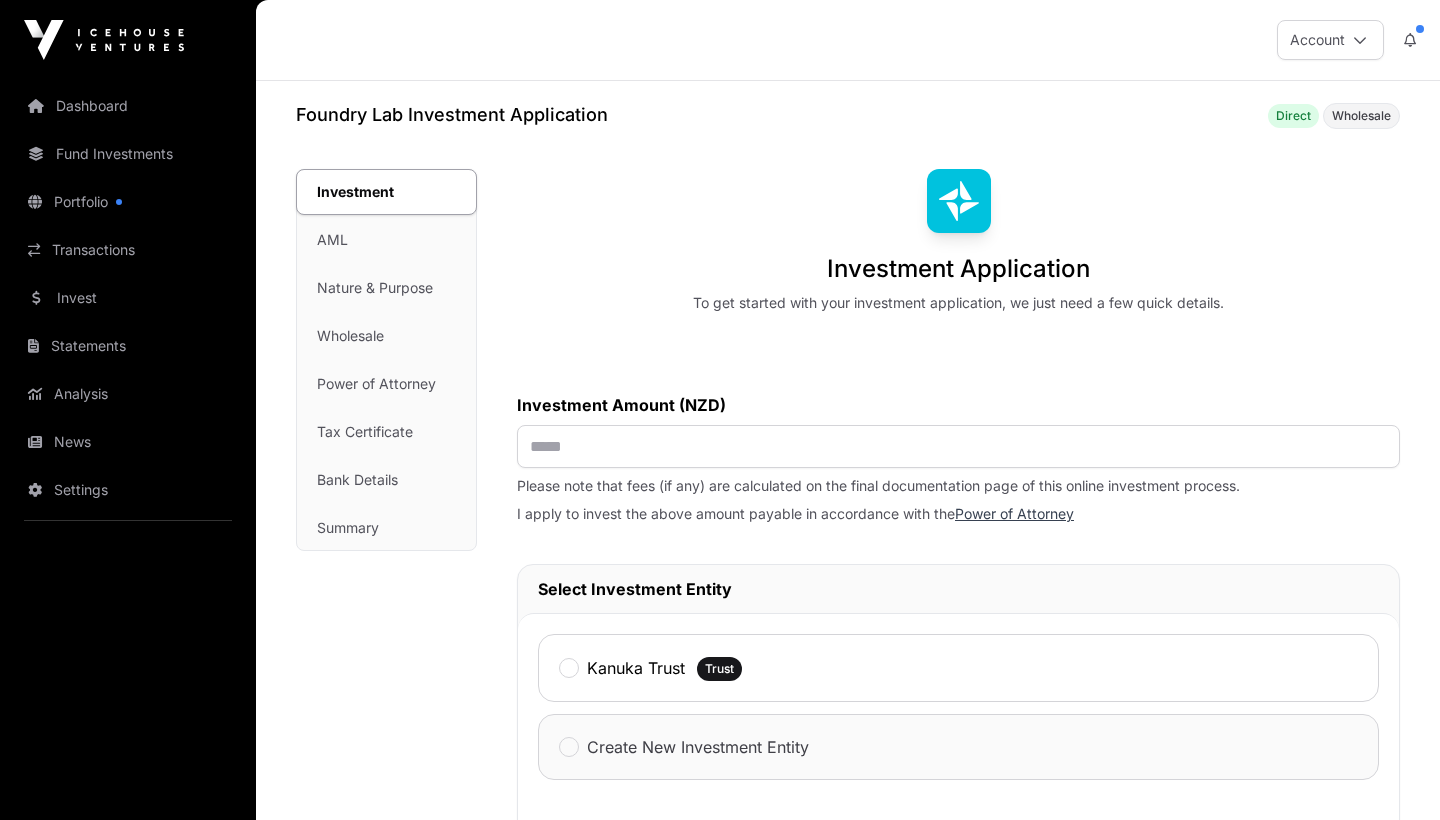 scroll, scrollTop: 0, scrollLeft: 0, axis: both 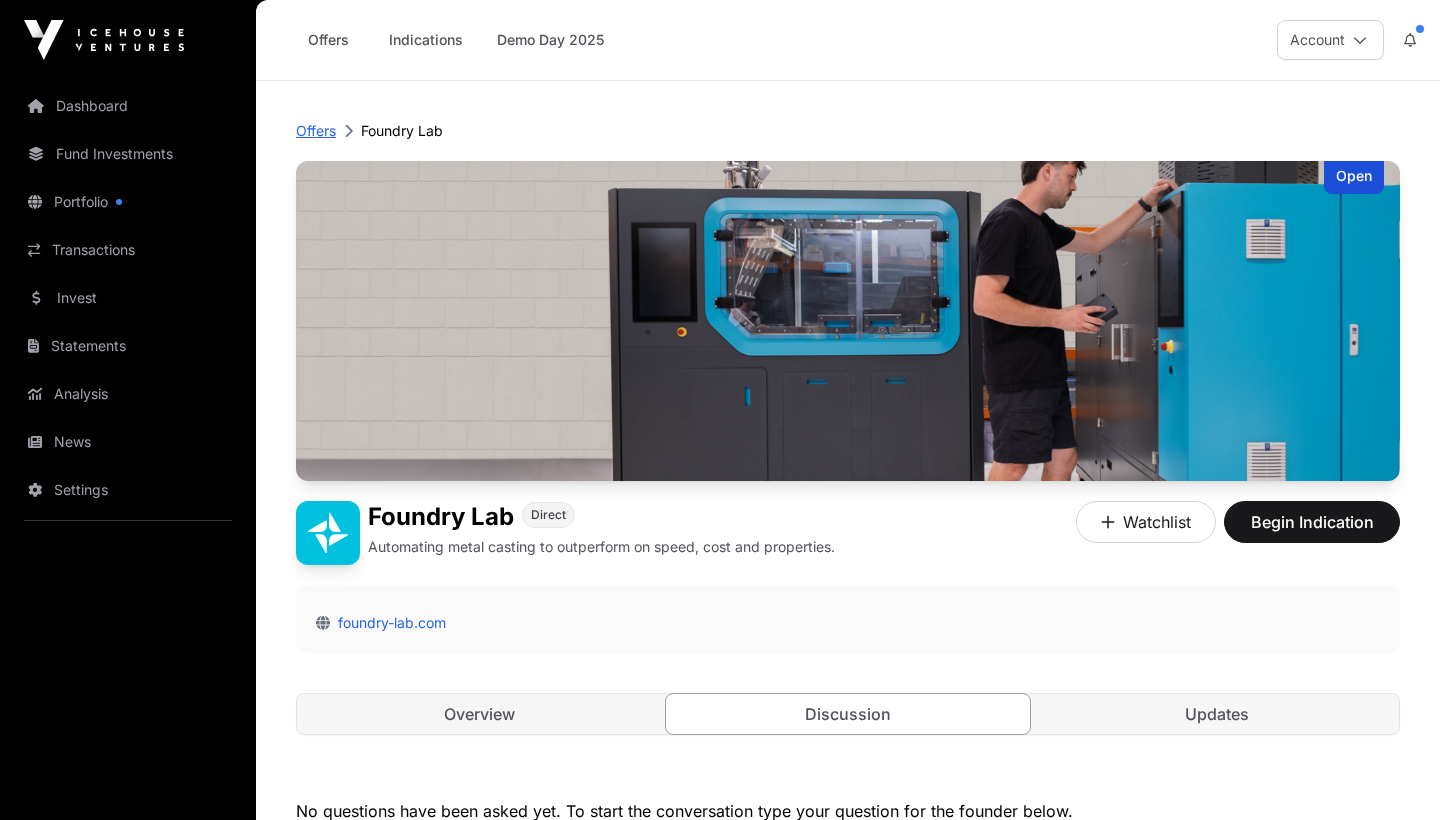 click on "Offers" 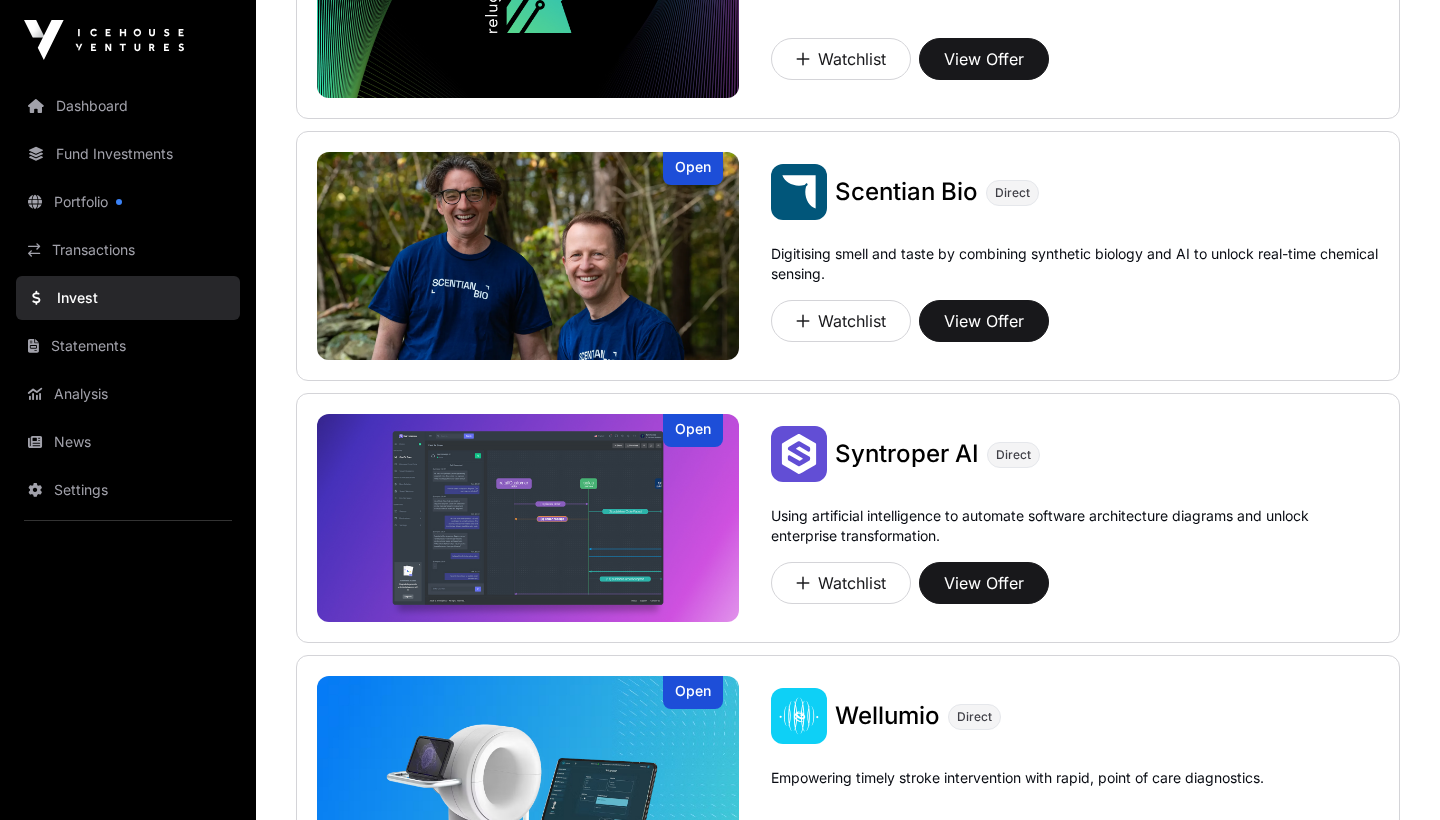scroll, scrollTop: 1968, scrollLeft: 0, axis: vertical 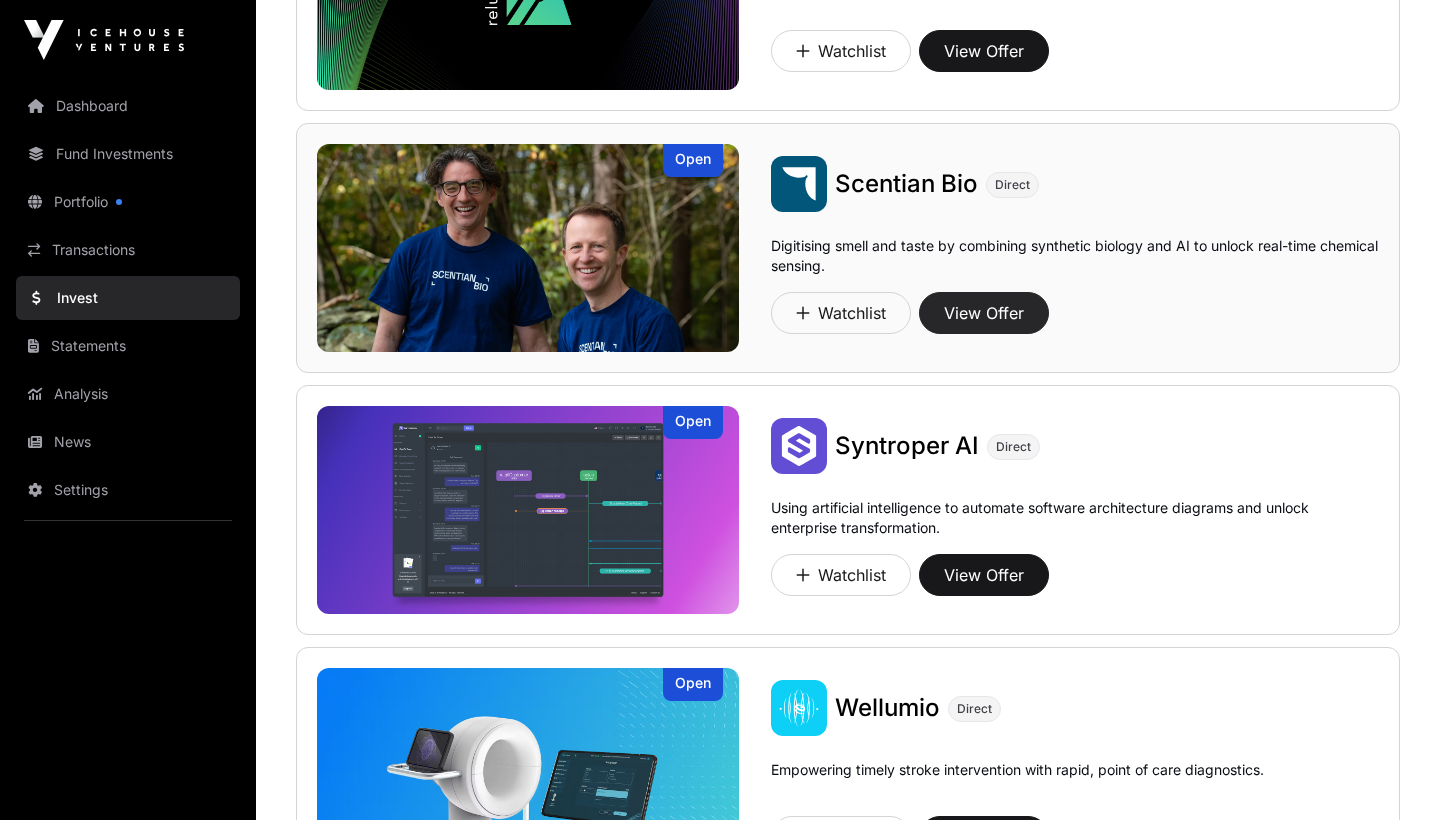 click on "View Offer" 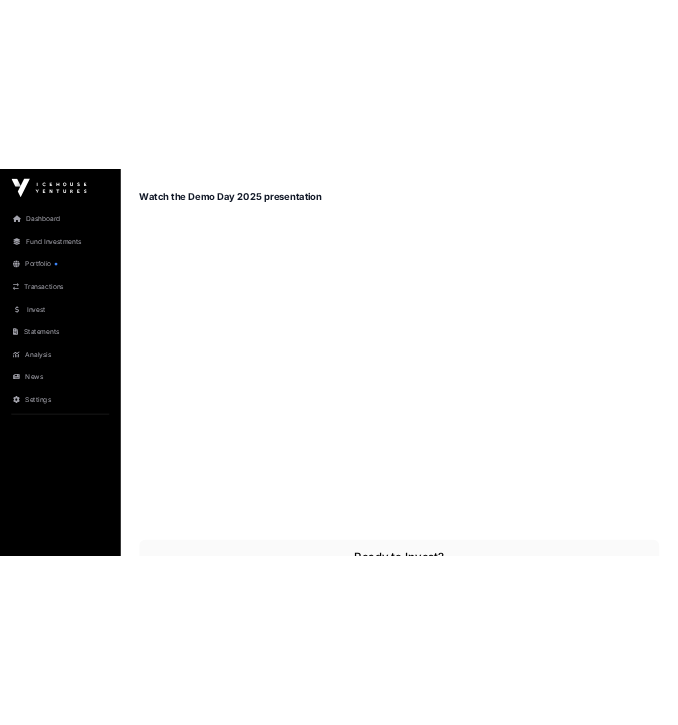 scroll, scrollTop: 2119, scrollLeft: 0, axis: vertical 